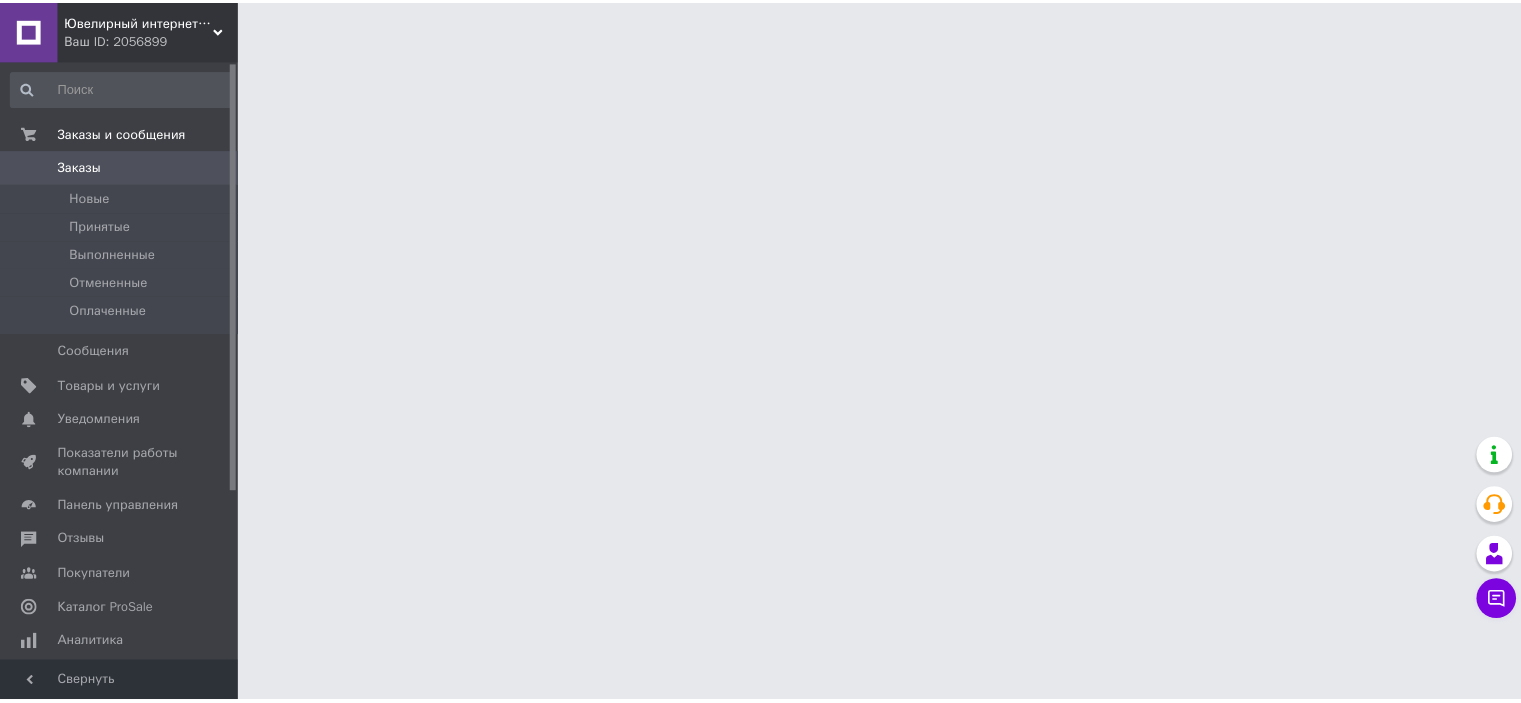 scroll, scrollTop: 0, scrollLeft: 0, axis: both 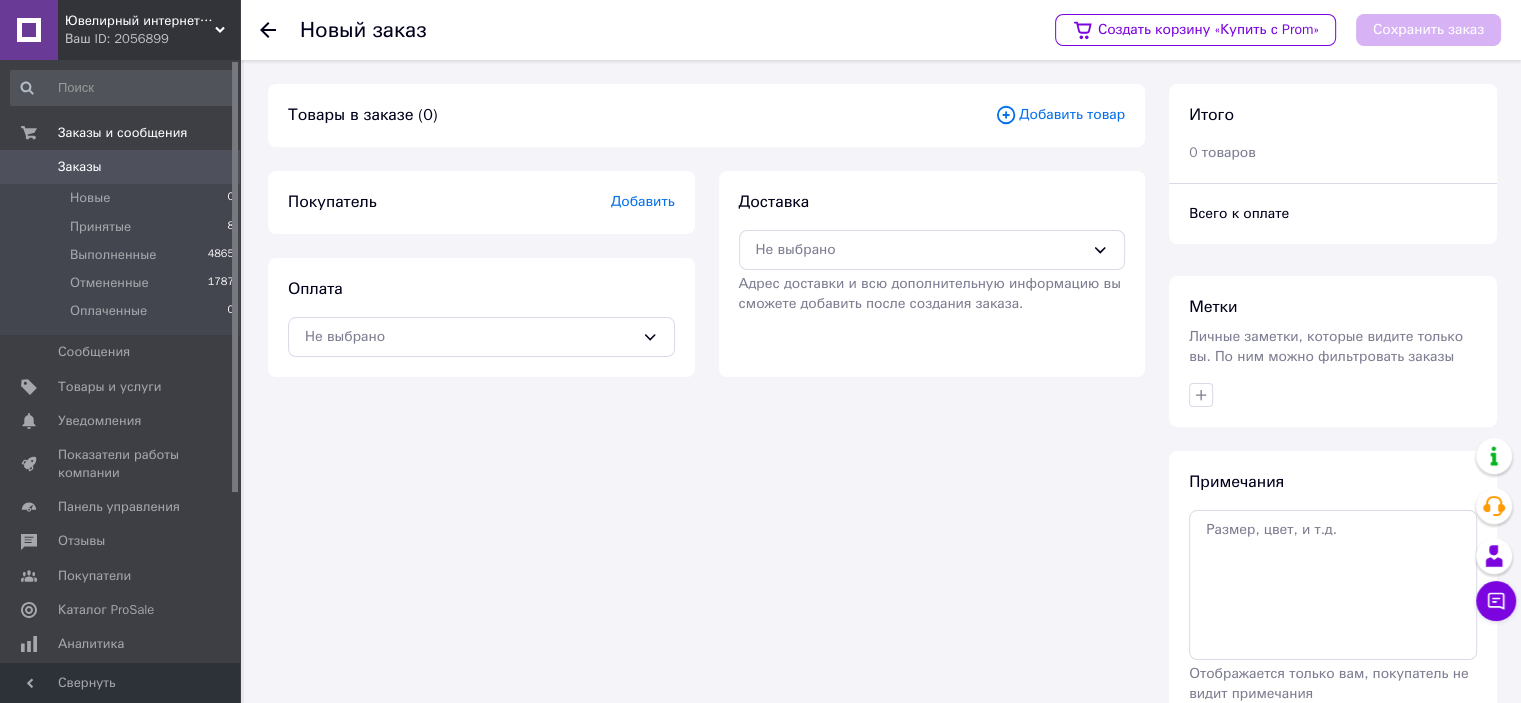 click on "Добавить товар" at bounding box center [1060, 115] 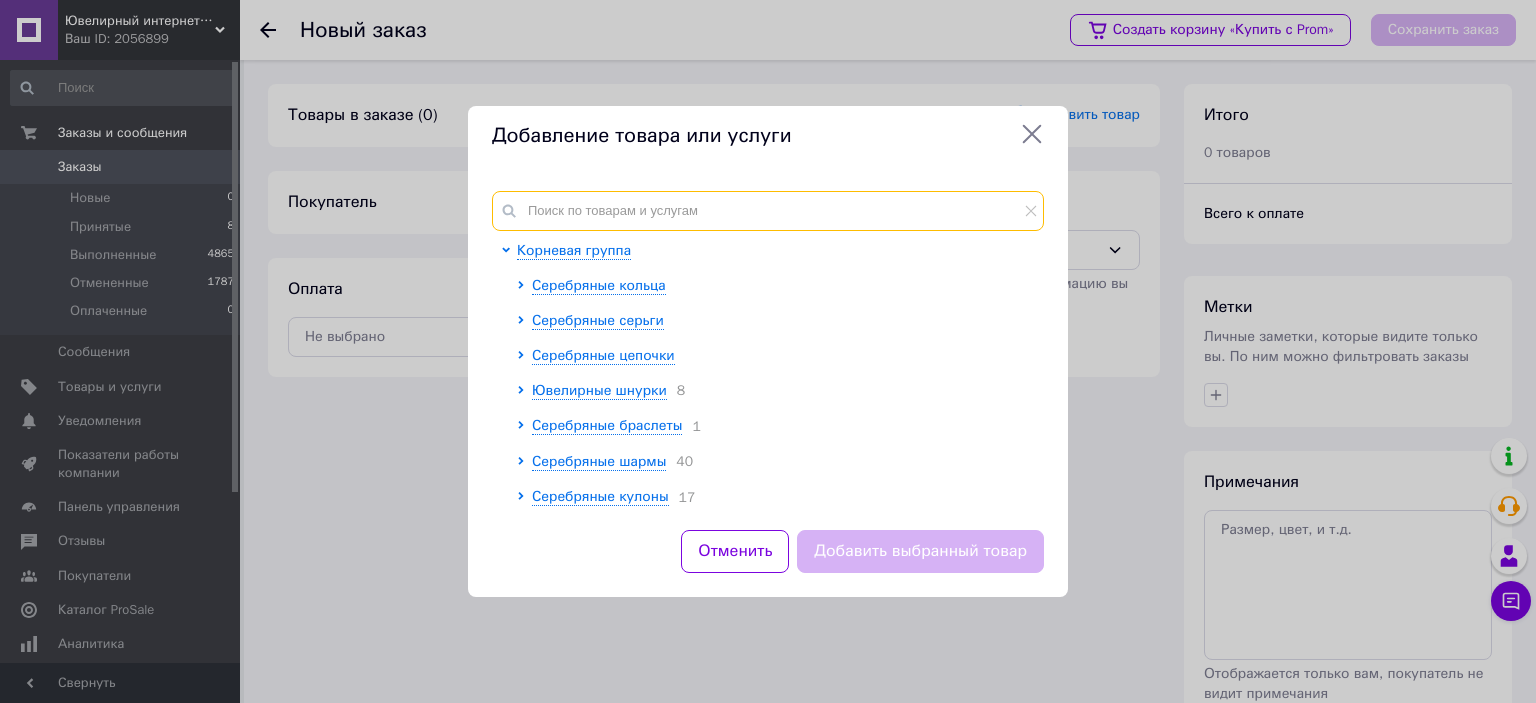 click at bounding box center [768, 211] 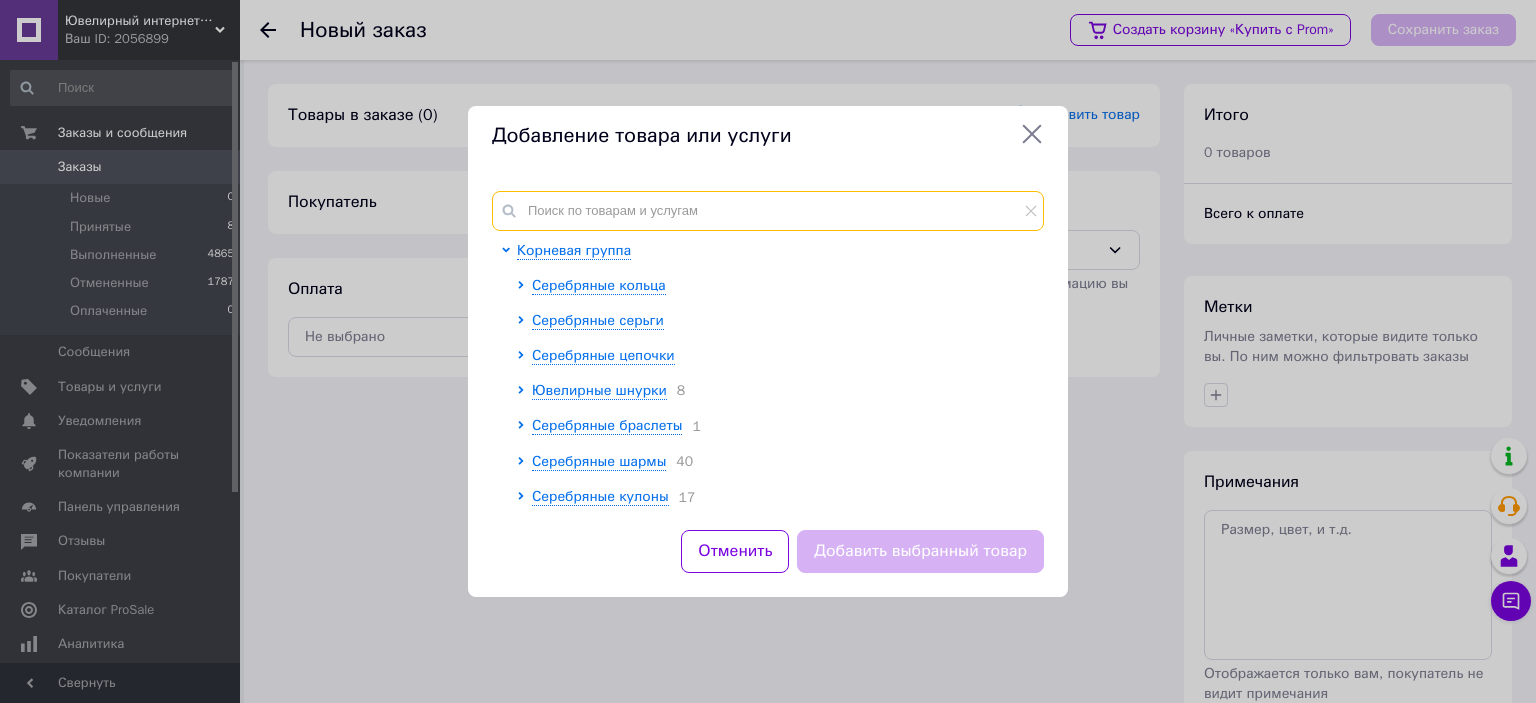 click at bounding box center (768, 211) 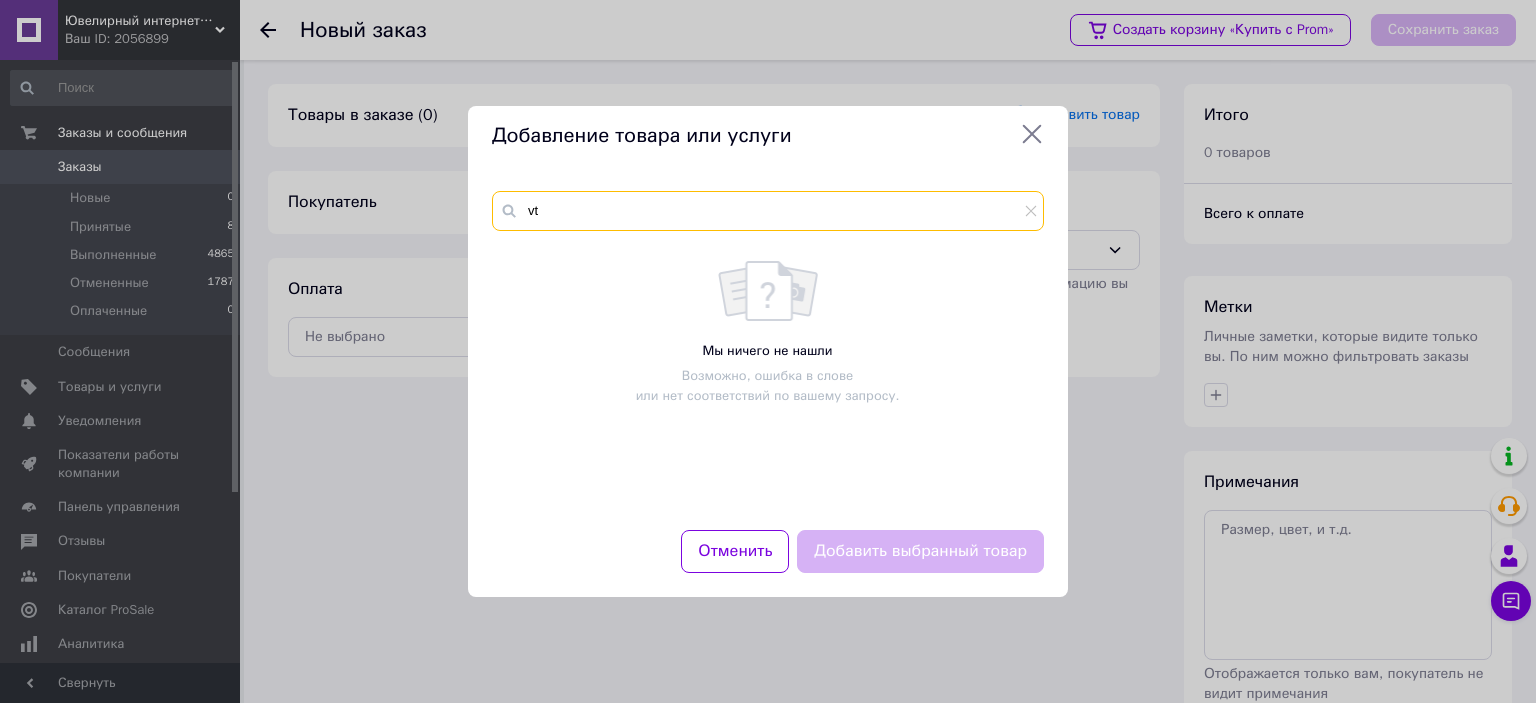 type on "v" 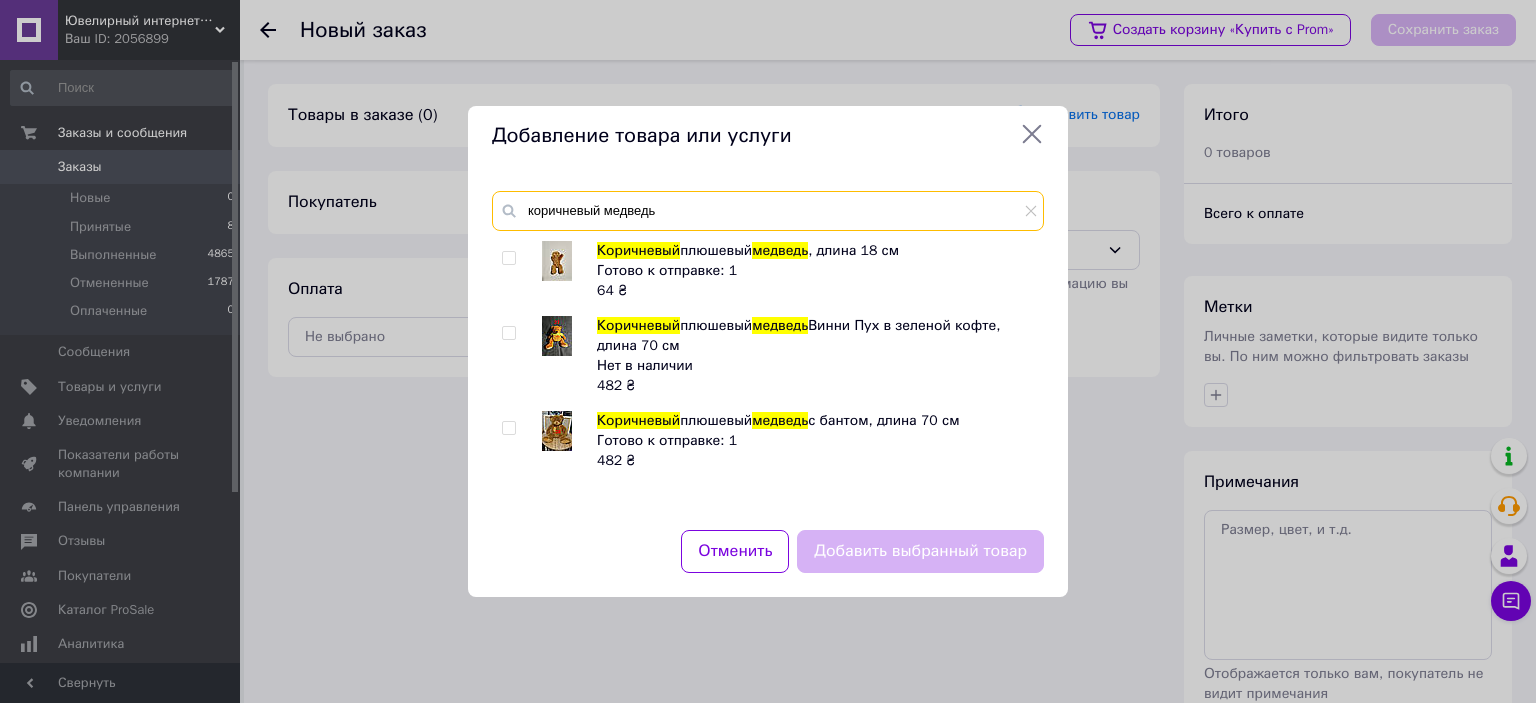 type on "коричневый медведь" 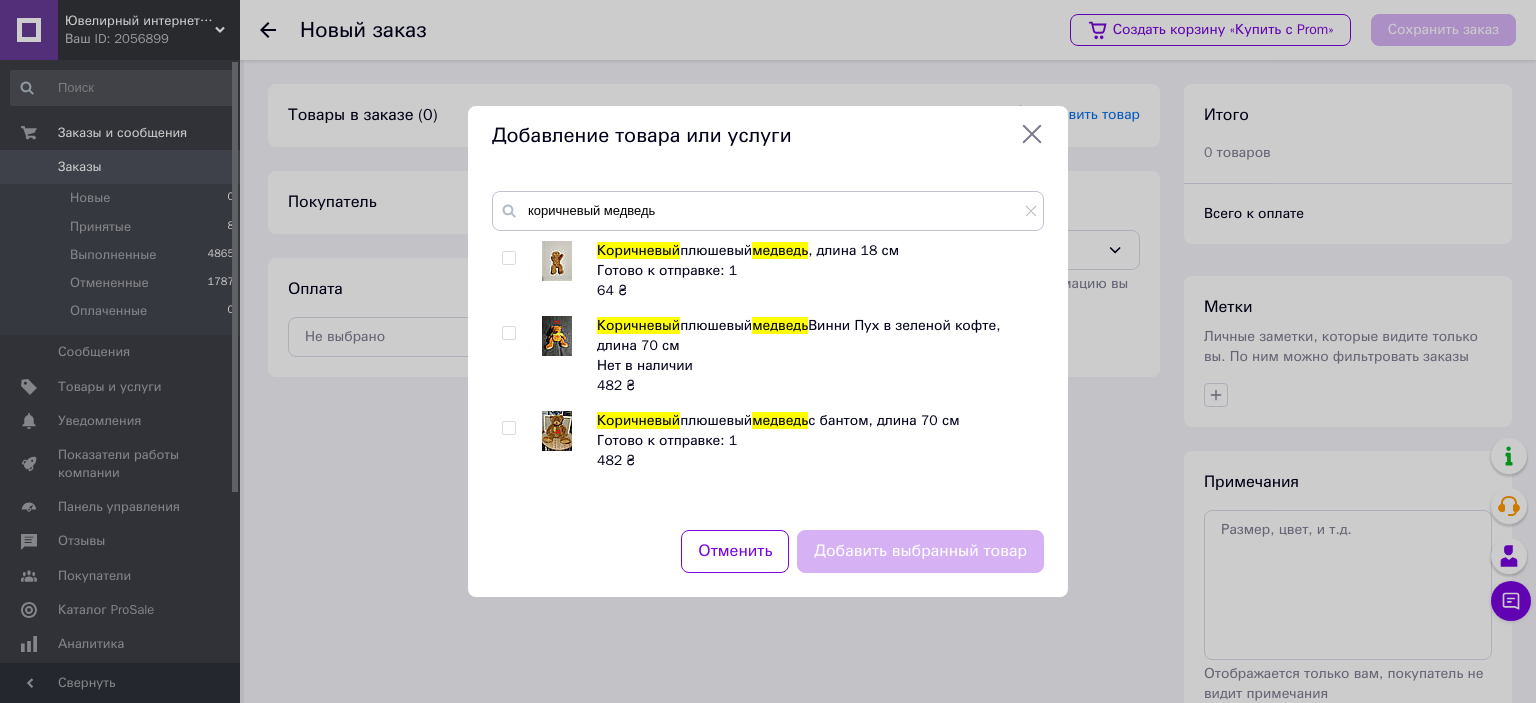 click at bounding box center [508, 333] 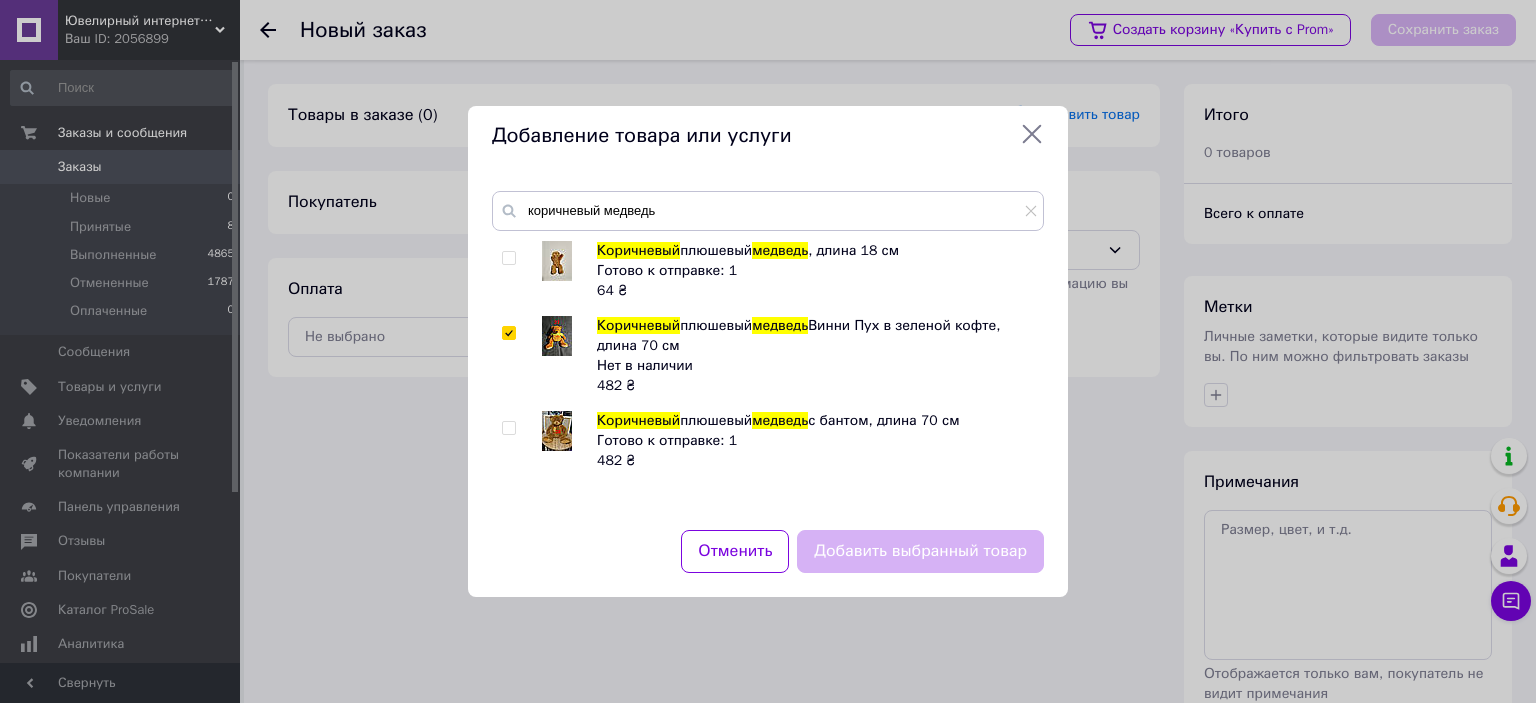 checkbox on "true" 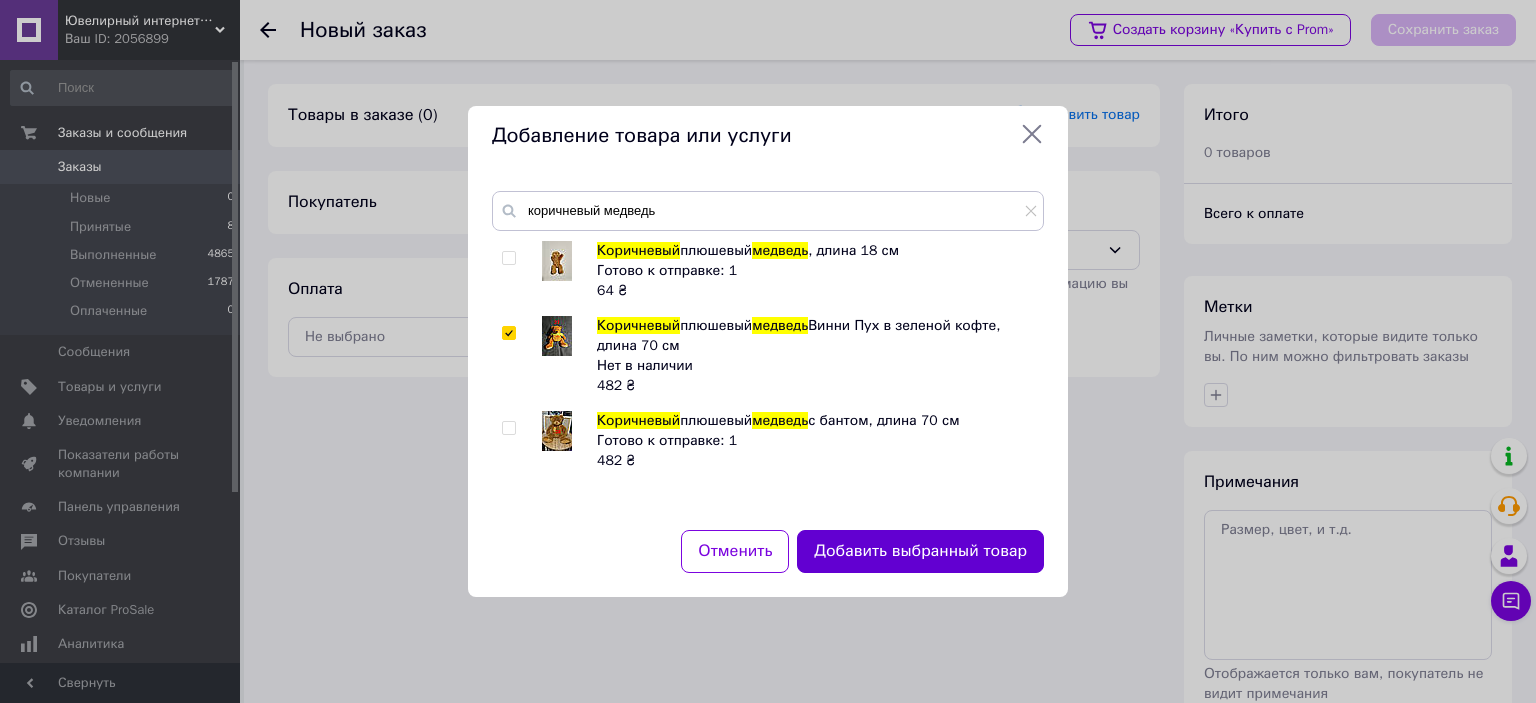click on "Добавить выбранный товар" at bounding box center (920, 551) 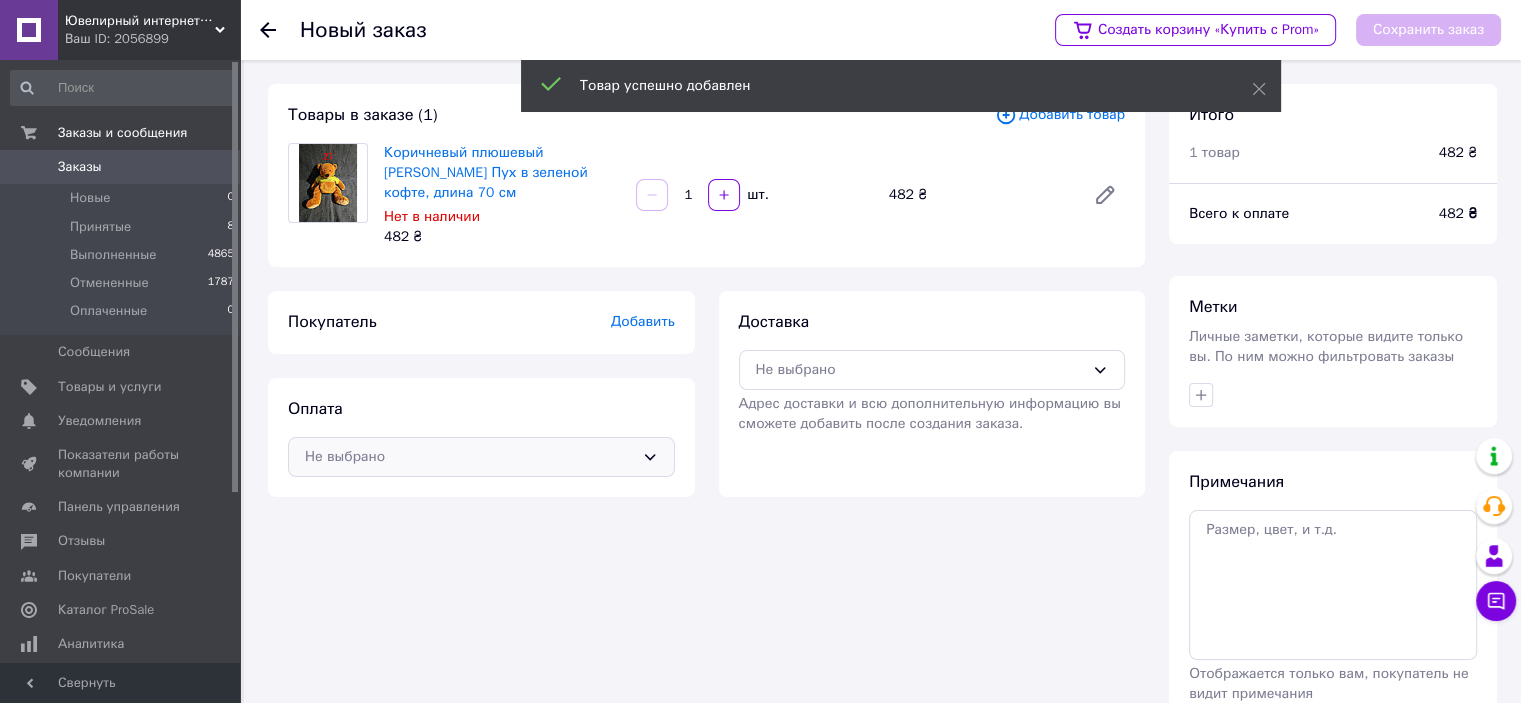 click on "Не выбрано" at bounding box center (469, 457) 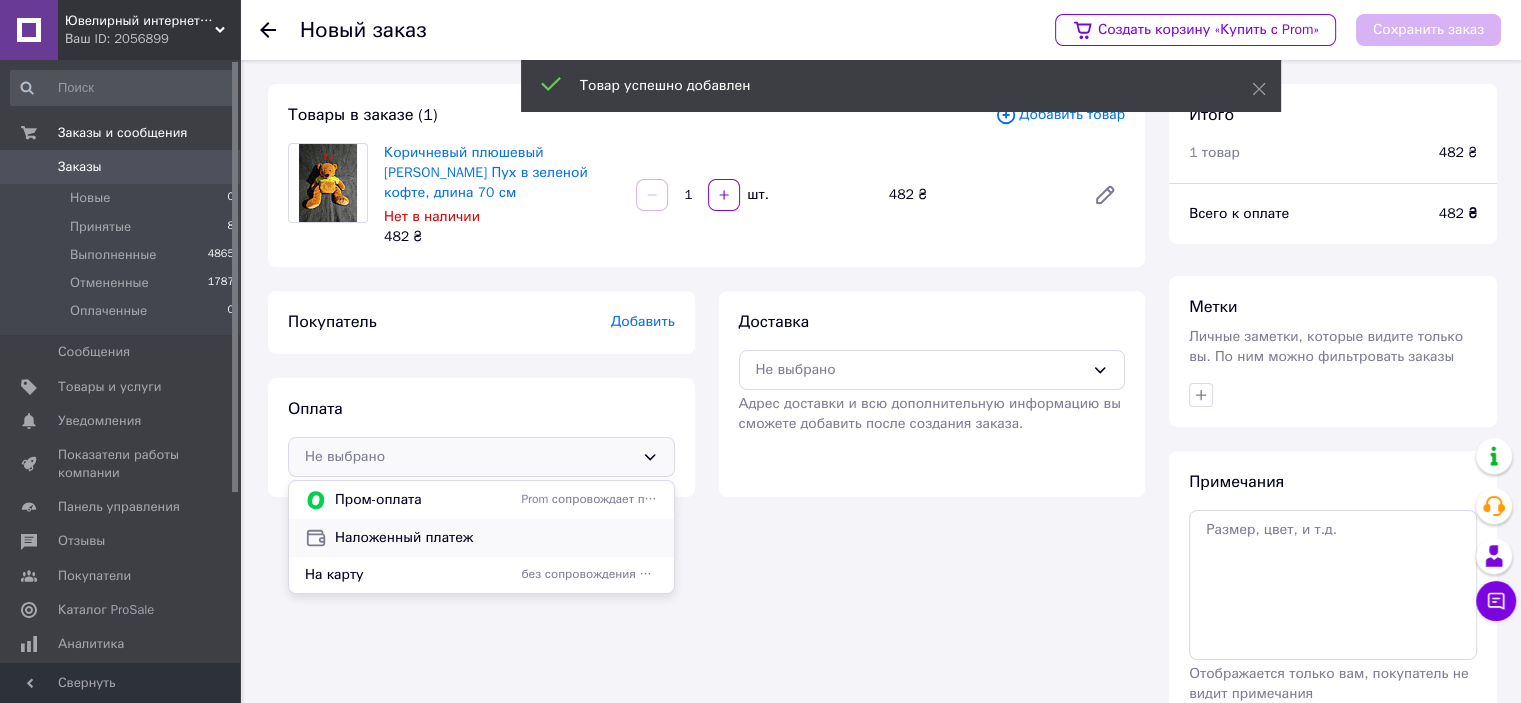 click on "Наложенный платеж" at bounding box center [496, 538] 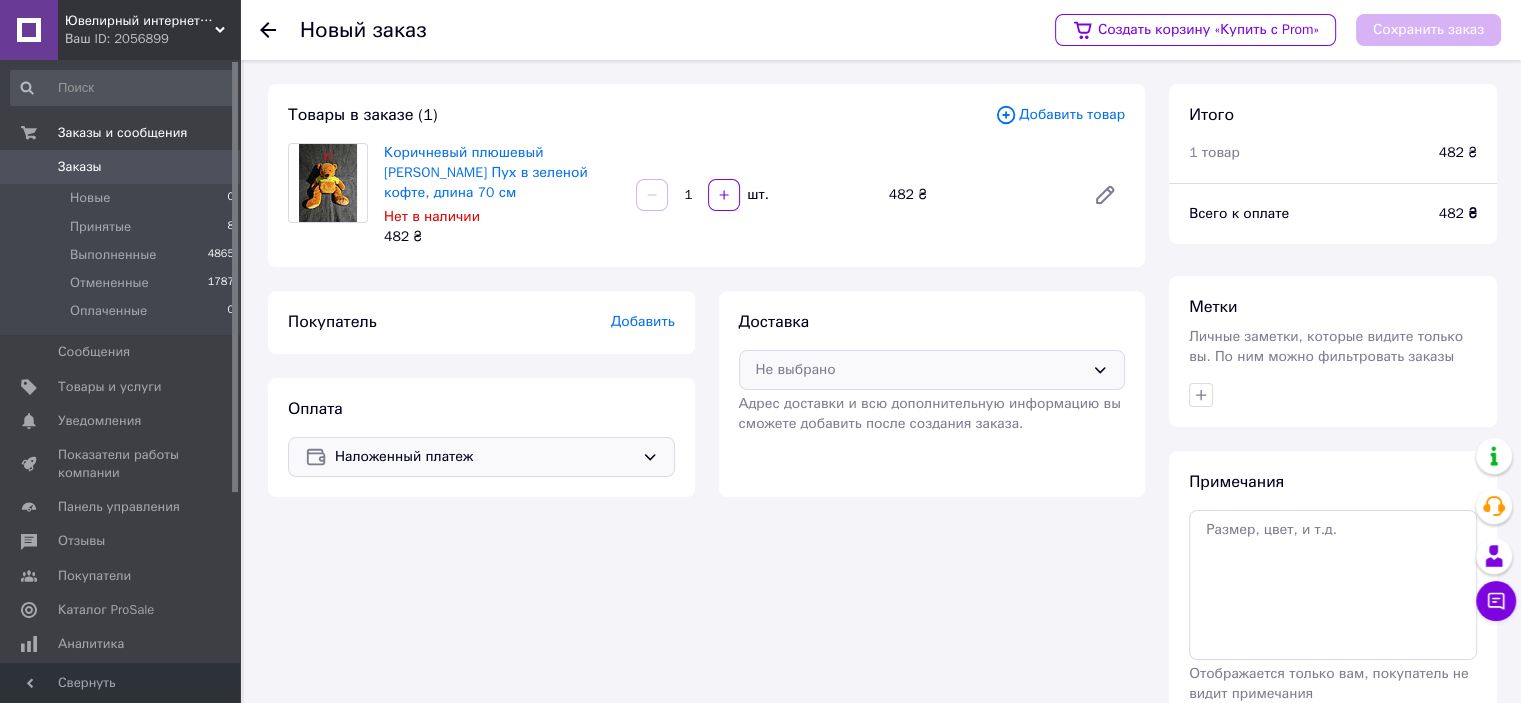 click on "Не выбрано" at bounding box center (920, 370) 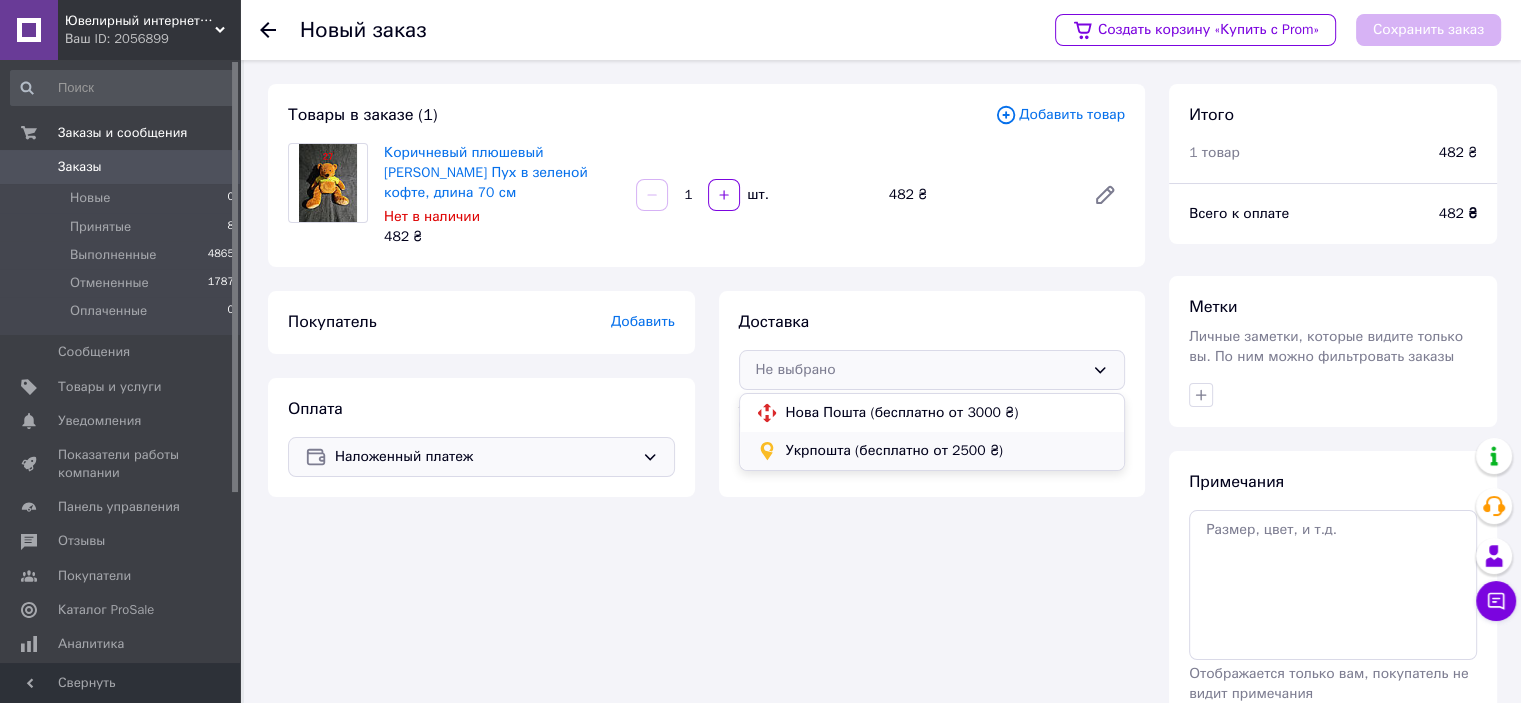 click on "Укрпошта (бесплатно от 2500 ₴)" at bounding box center [932, 451] 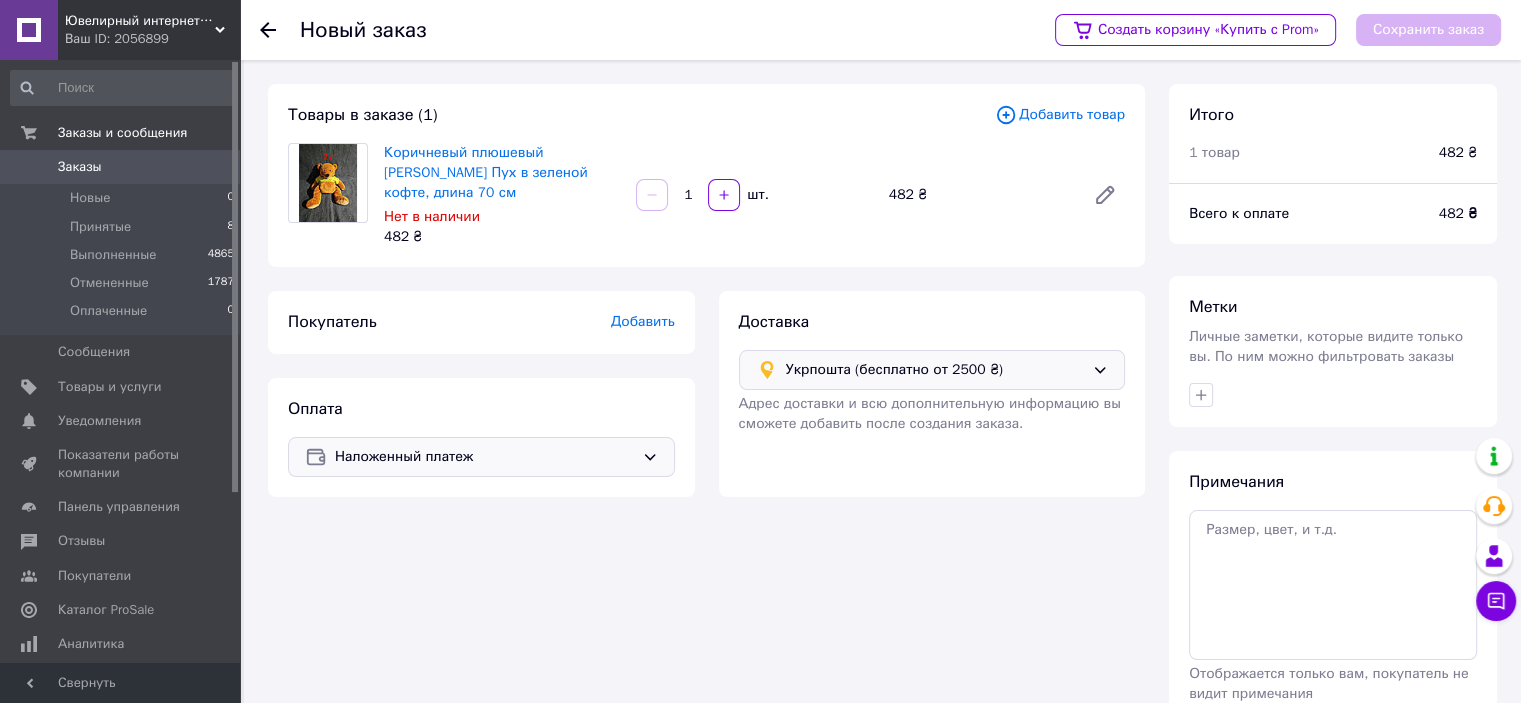click on "Добавить" at bounding box center (643, 321) 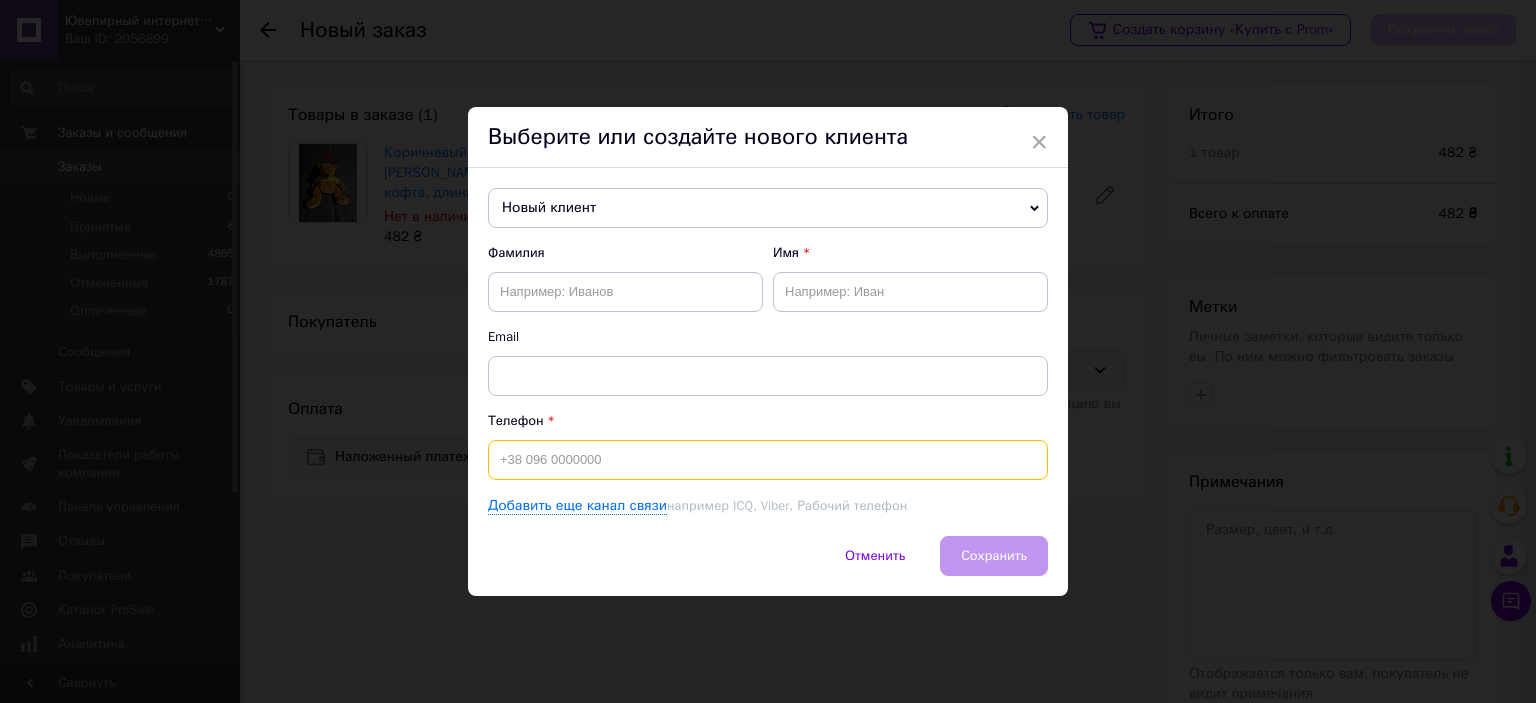 click at bounding box center [768, 460] 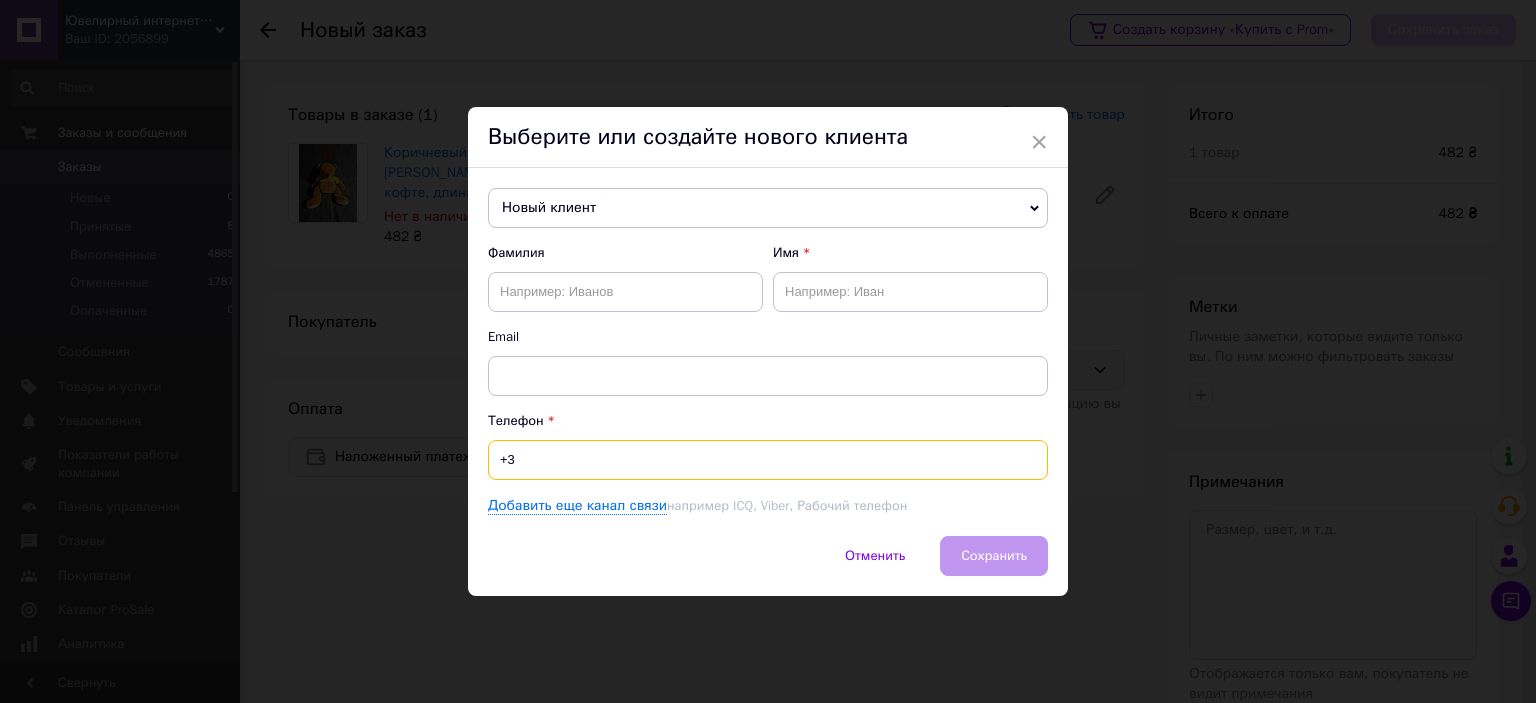 paste on "0636926153" 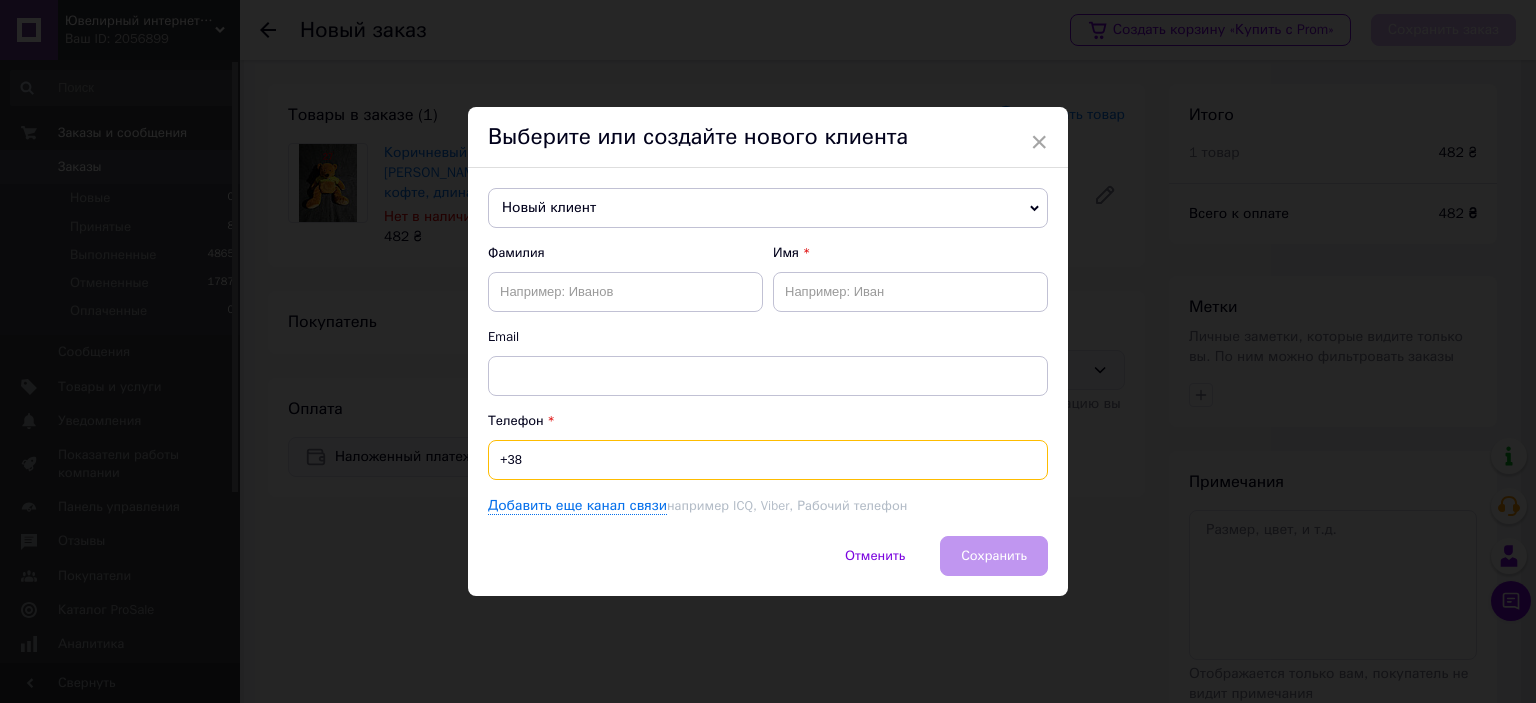 paste on "0636926153" 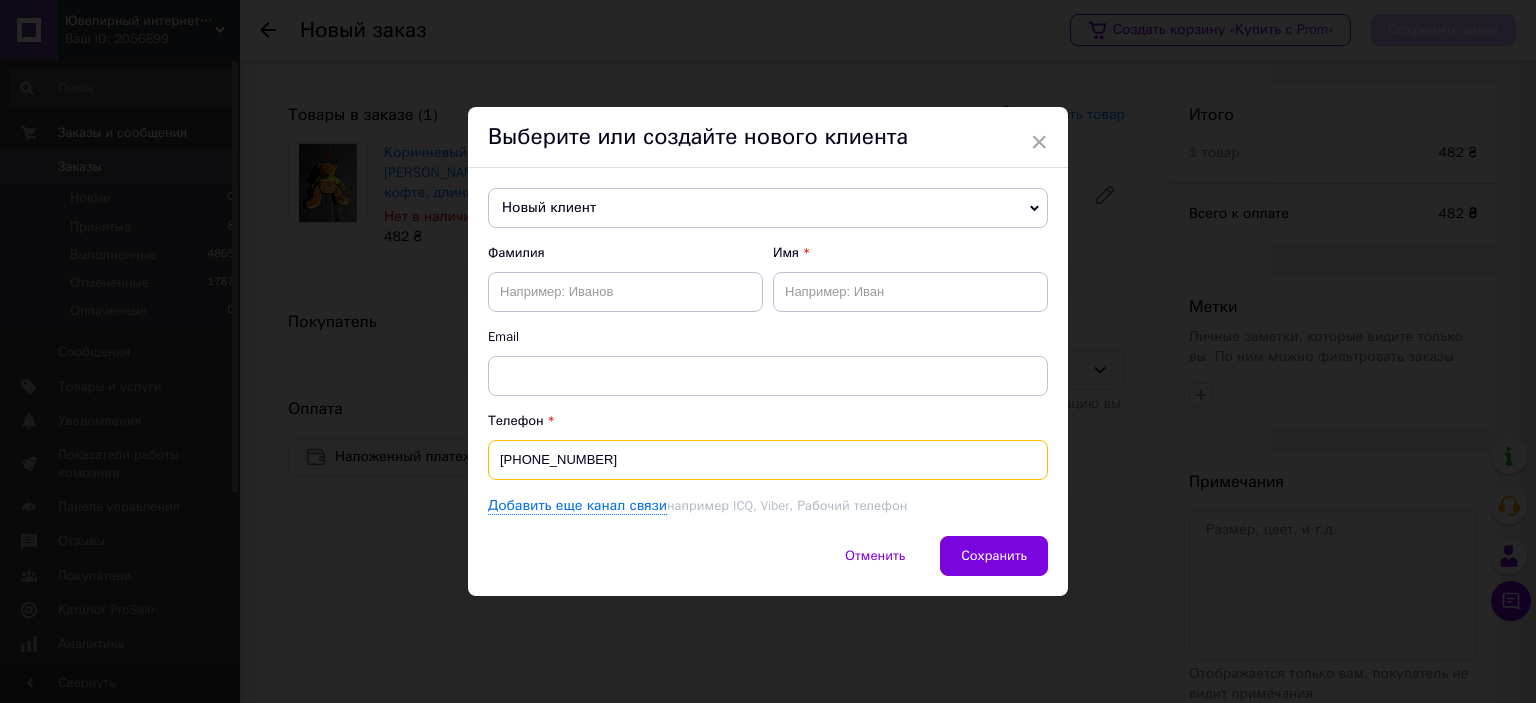 type on "[PHONE_NUMBER]" 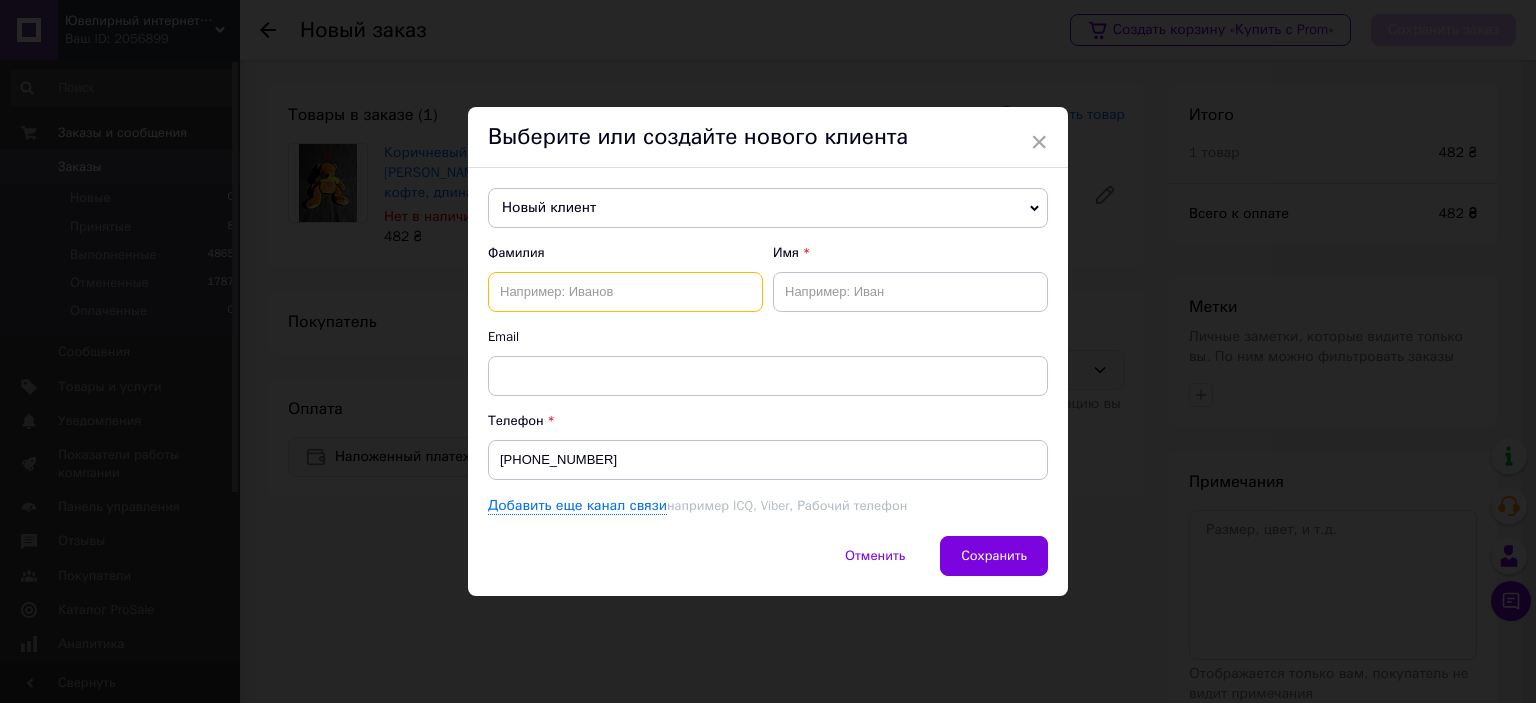 click at bounding box center (625, 292) 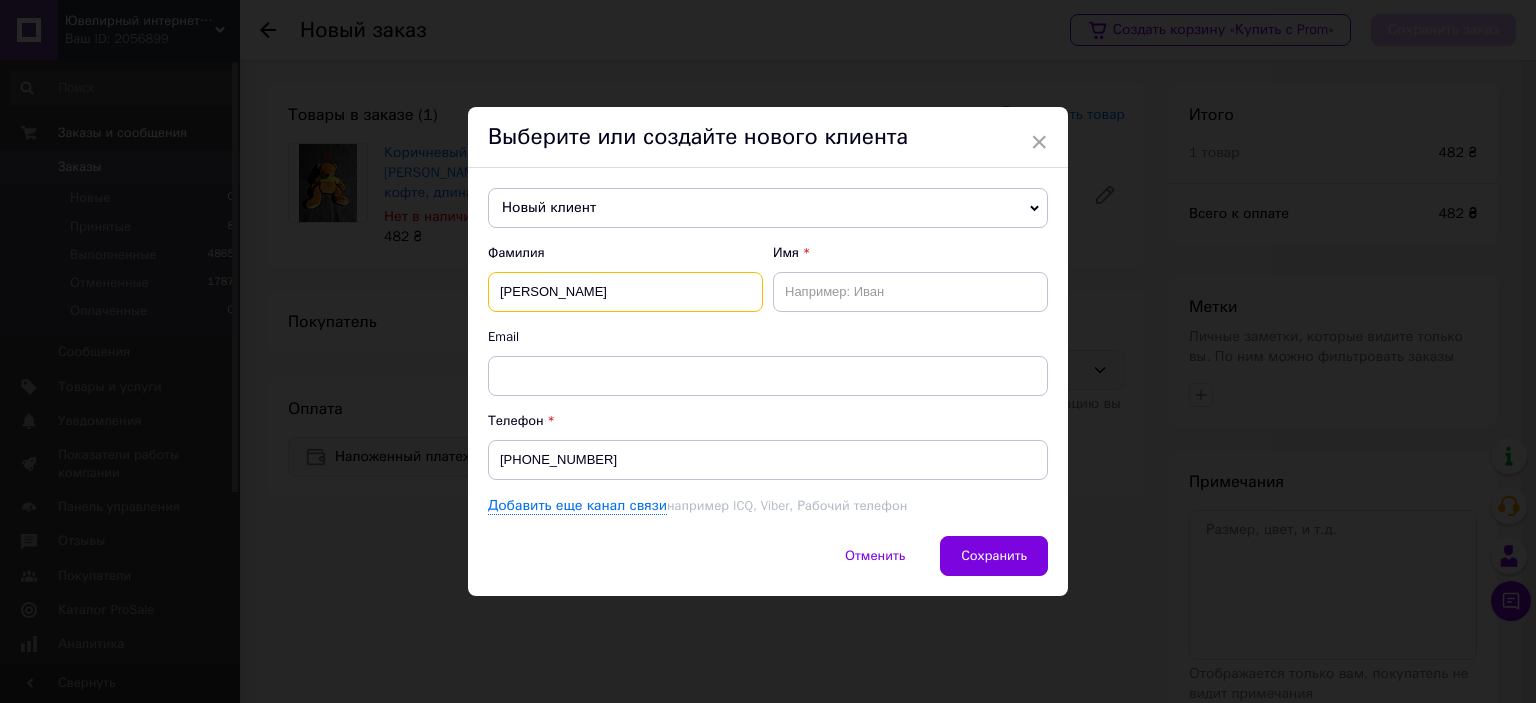 click on "Сытник Евгений" at bounding box center [625, 292] 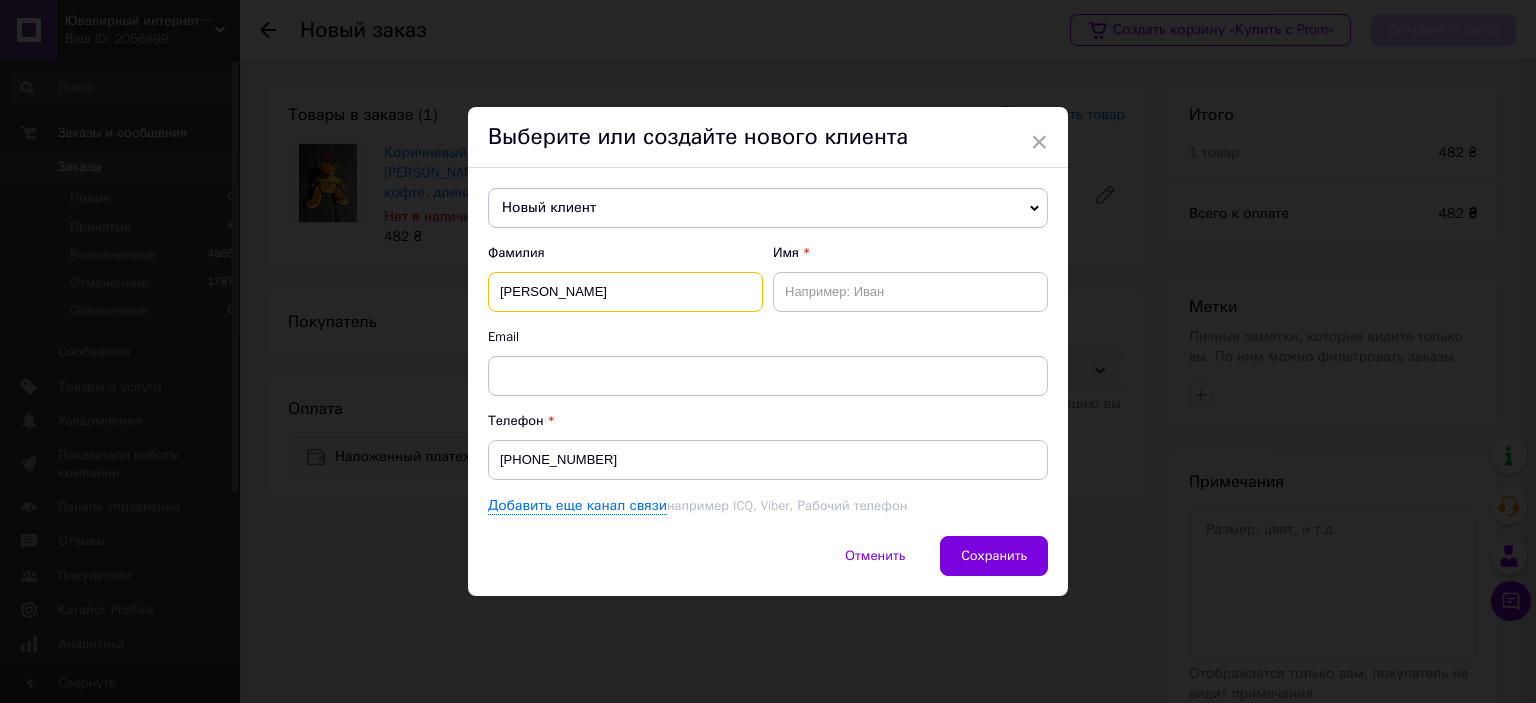 type on "Сытник" 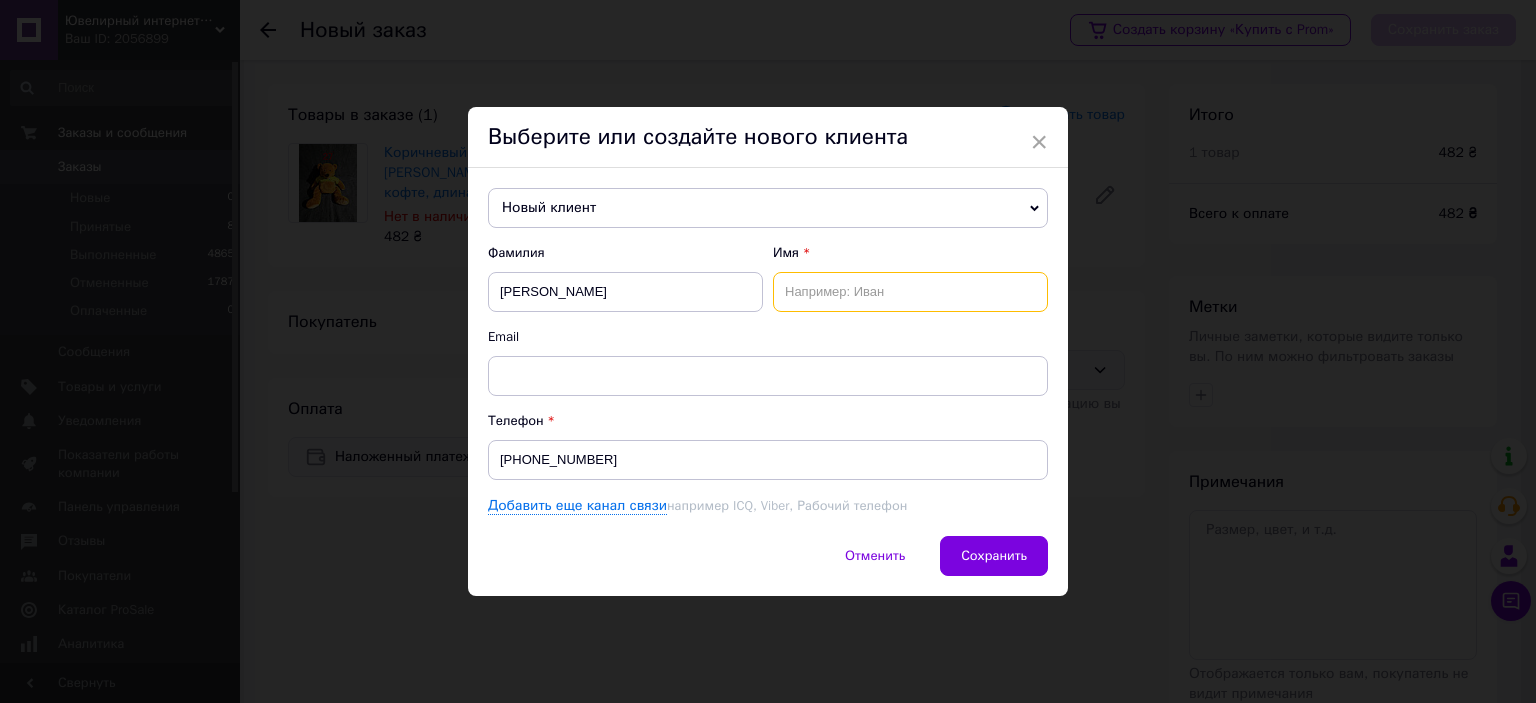 paste on "Евгений" 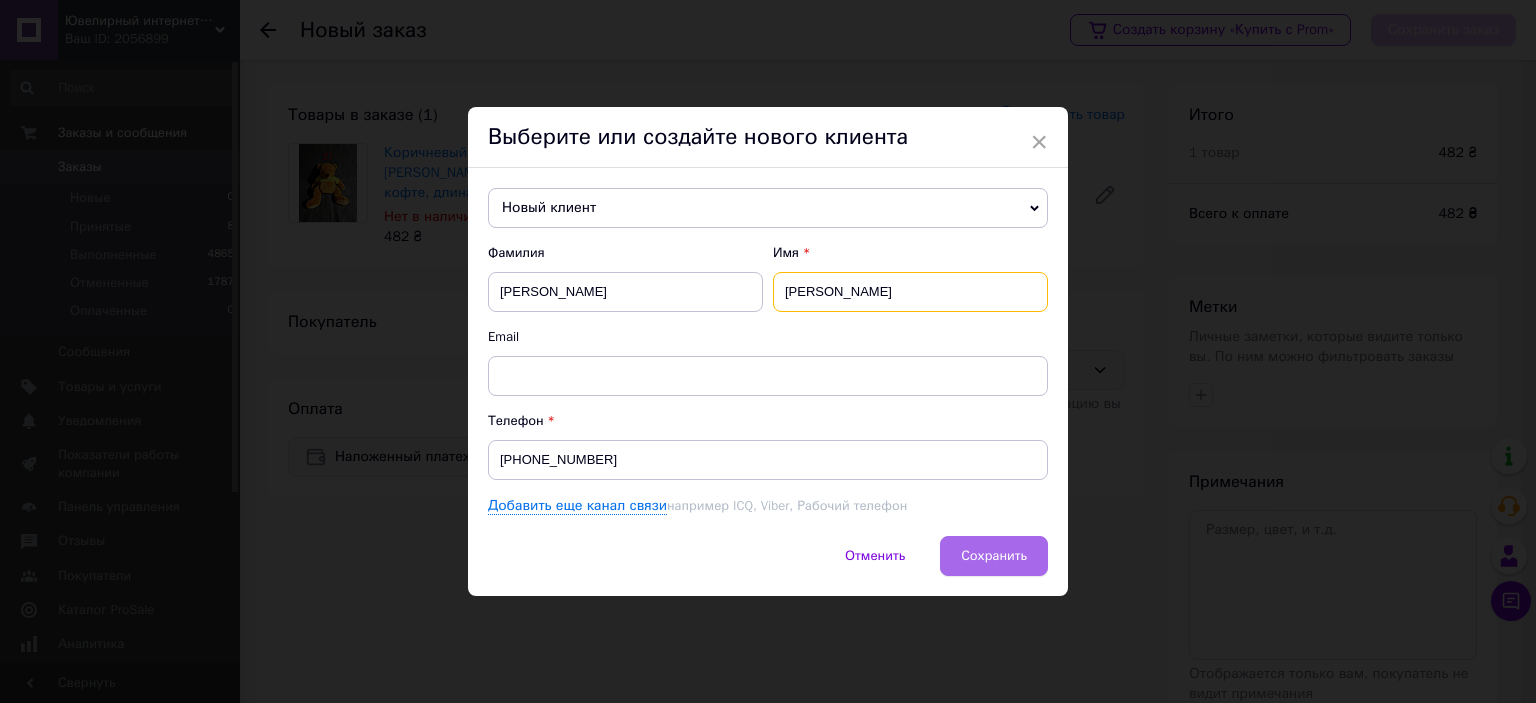 type on "Евгений" 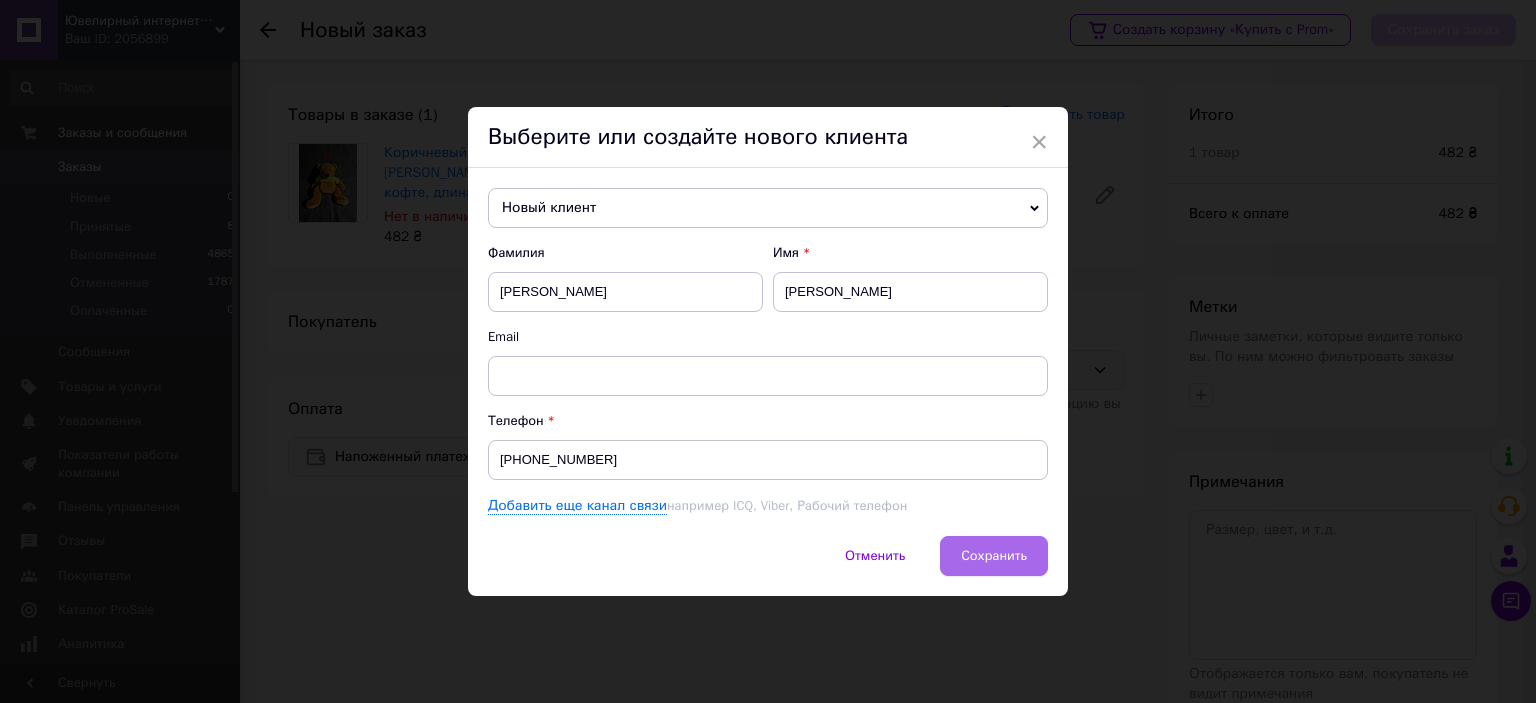 click on "Сохранить" at bounding box center [994, 555] 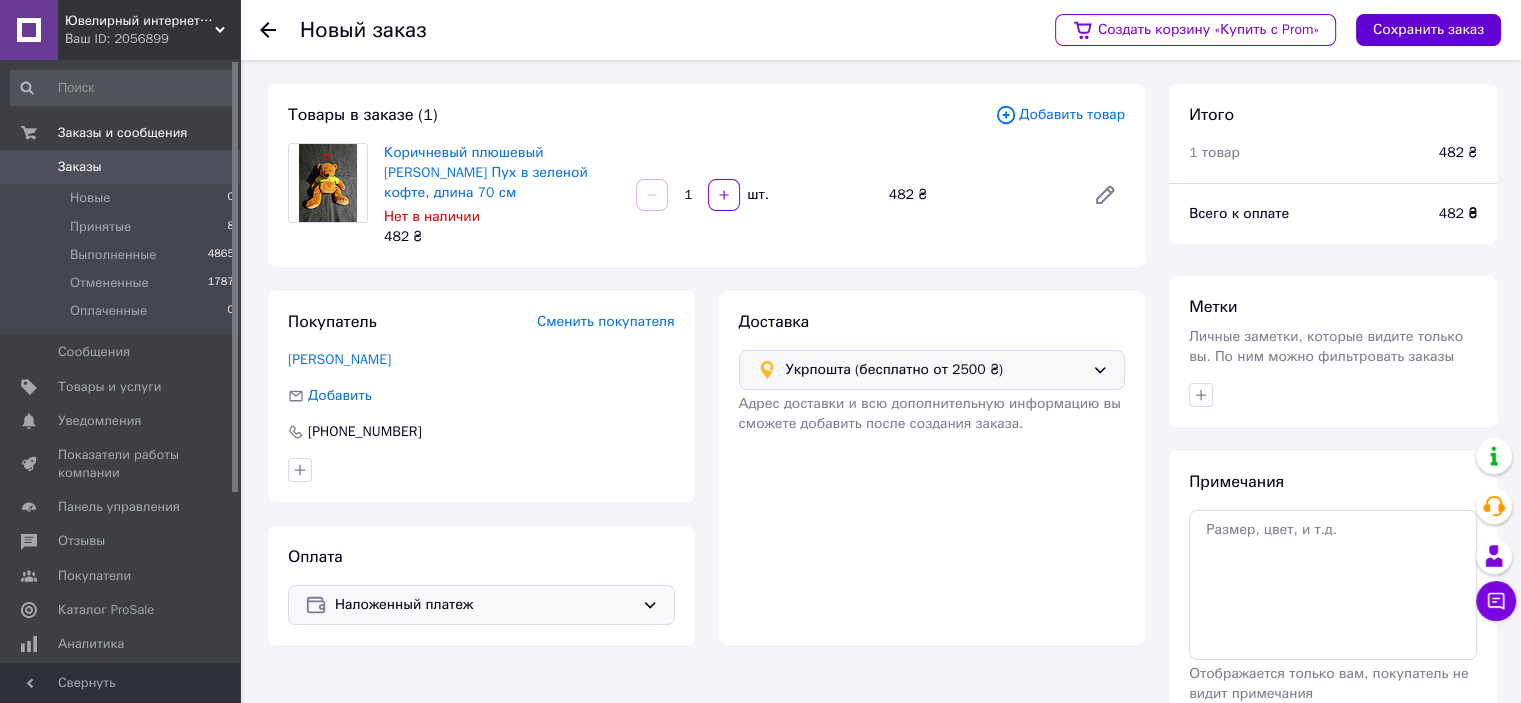 click on "Сохранить заказ" at bounding box center (1428, 30) 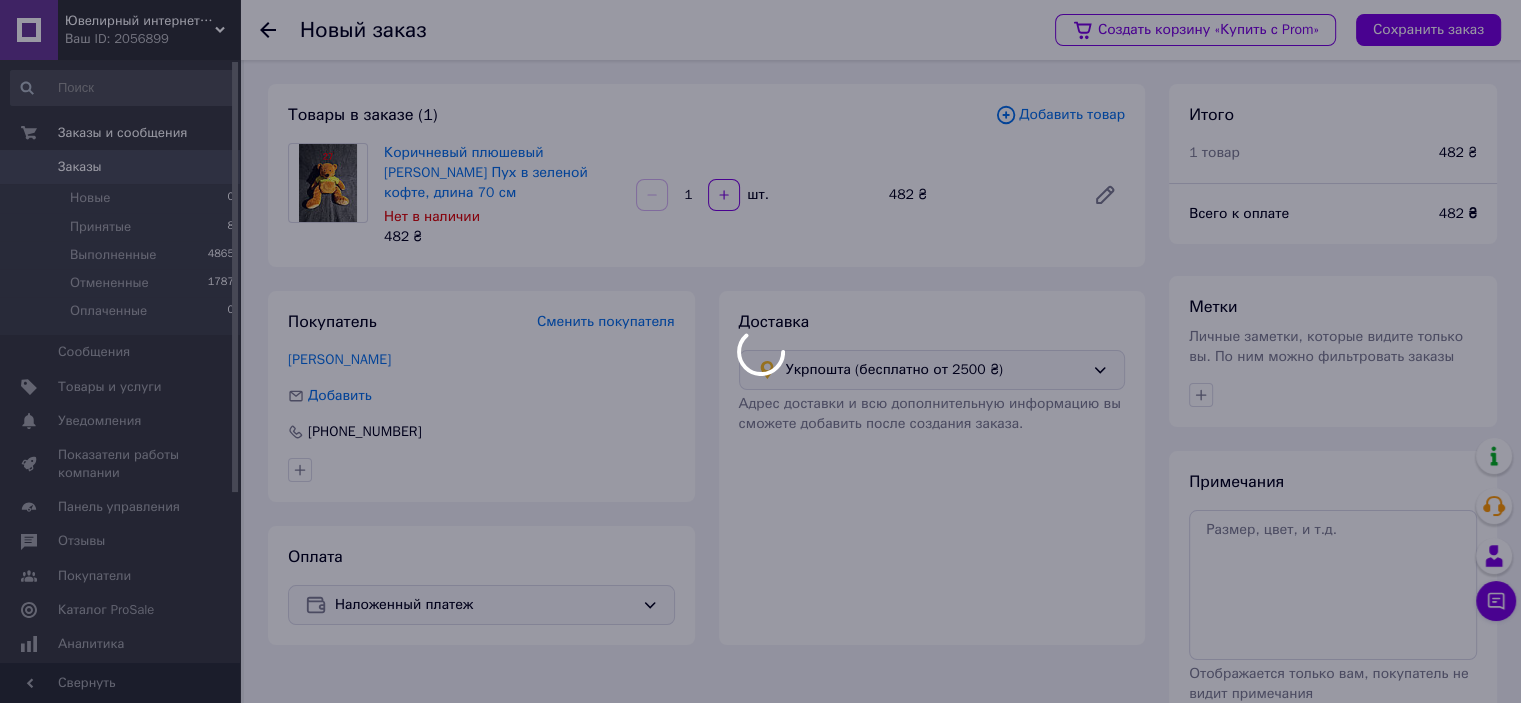 type 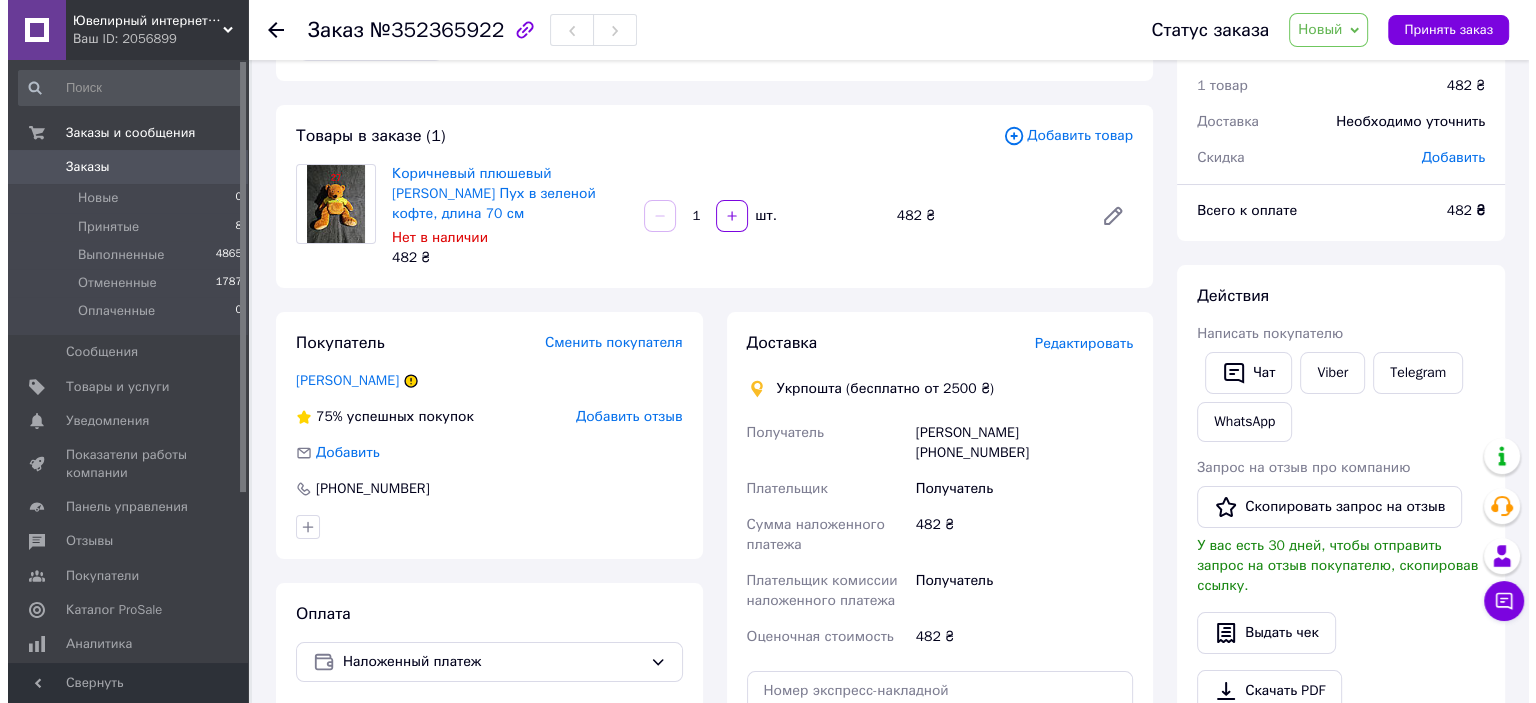 scroll, scrollTop: 200, scrollLeft: 0, axis: vertical 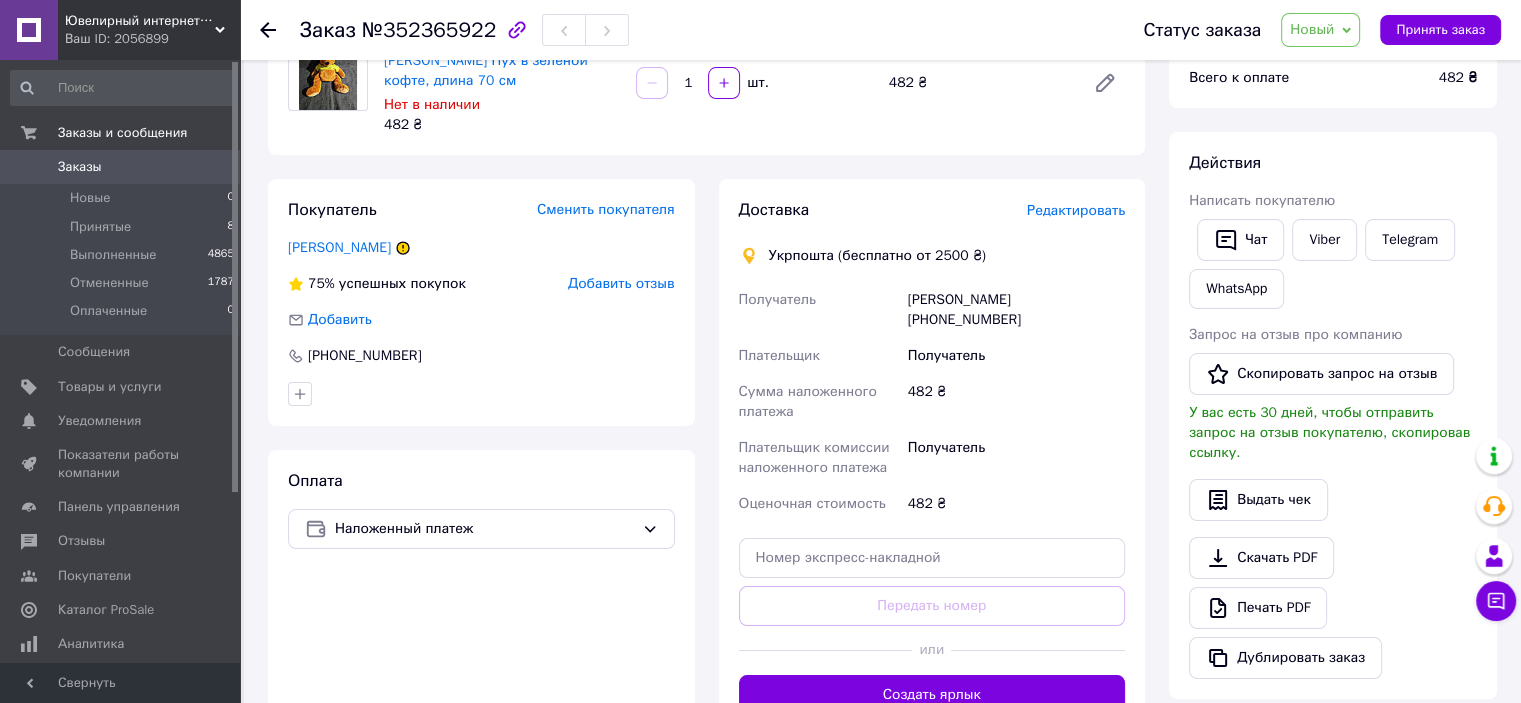 click on "Редактировать" at bounding box center (1076, 210) 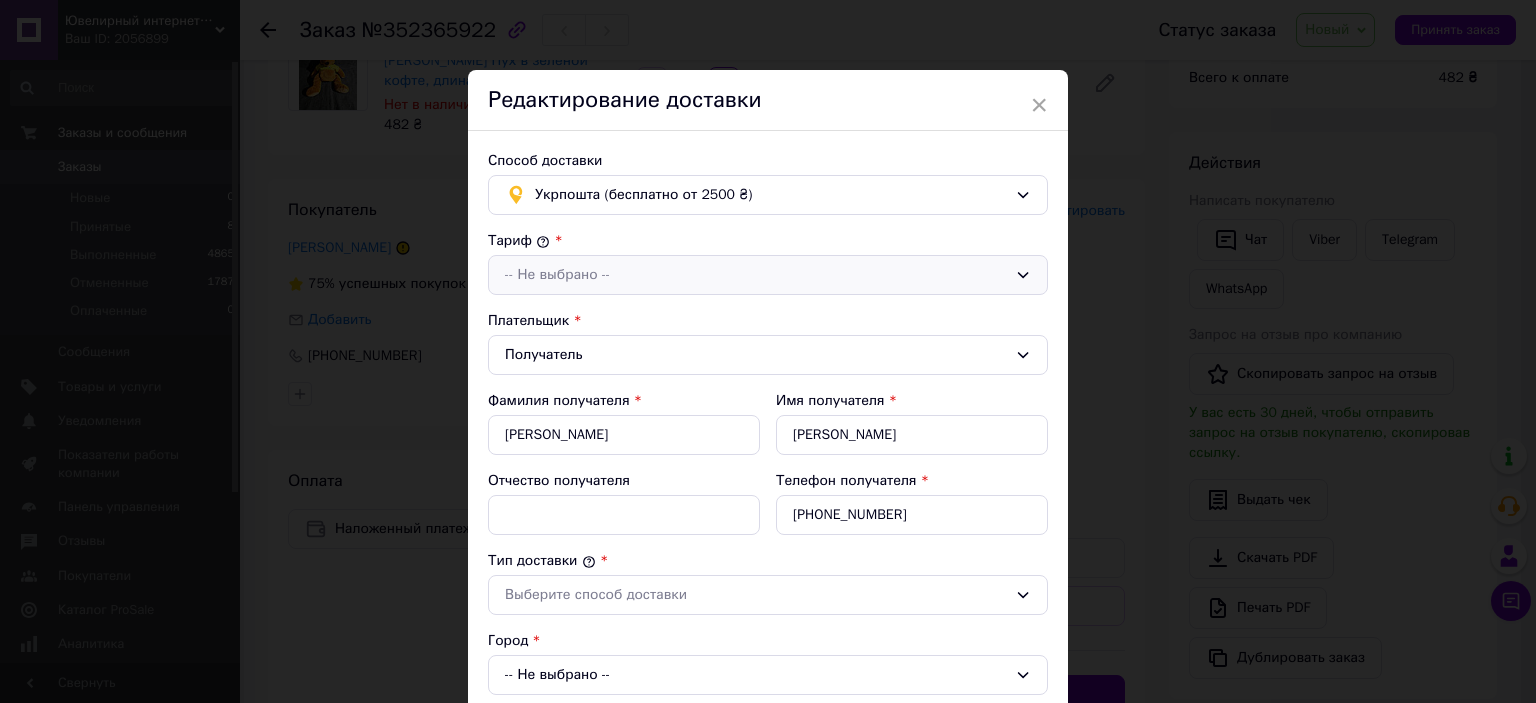 click on "-- Не выбрано --" at bounding box center (756, 275) 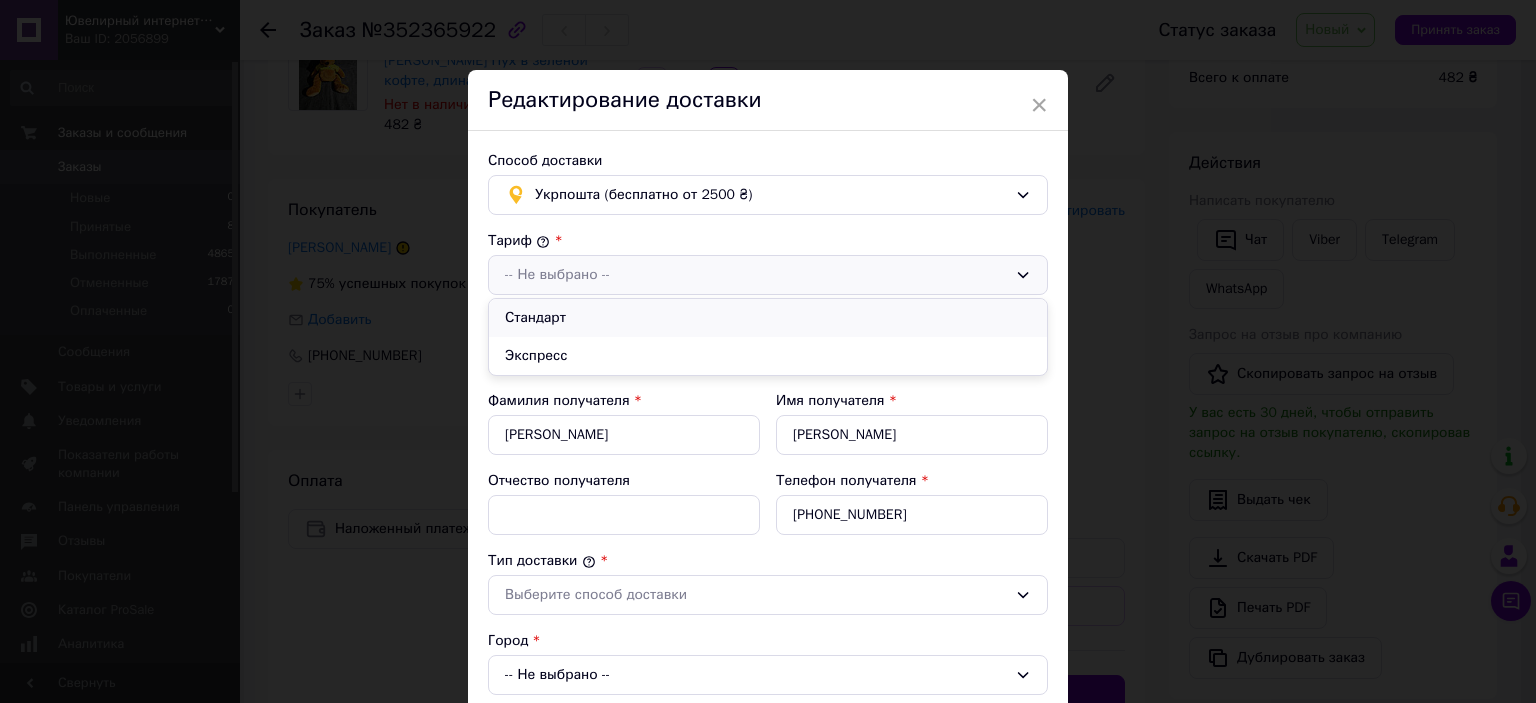 click on "Стандарт" at bounding box center [768, 318] 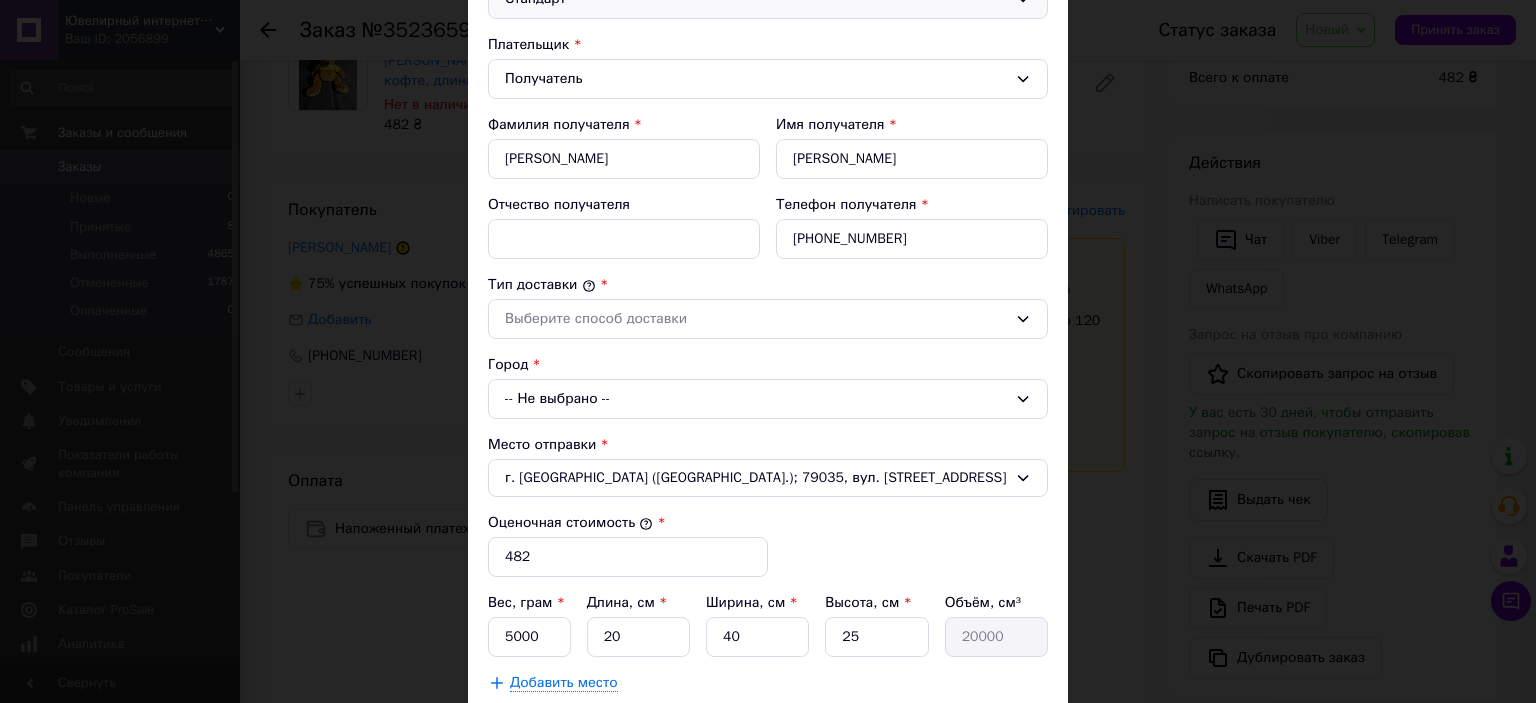 scroll, scrollTop: 300, scrollLeft: 0, axis: vertical 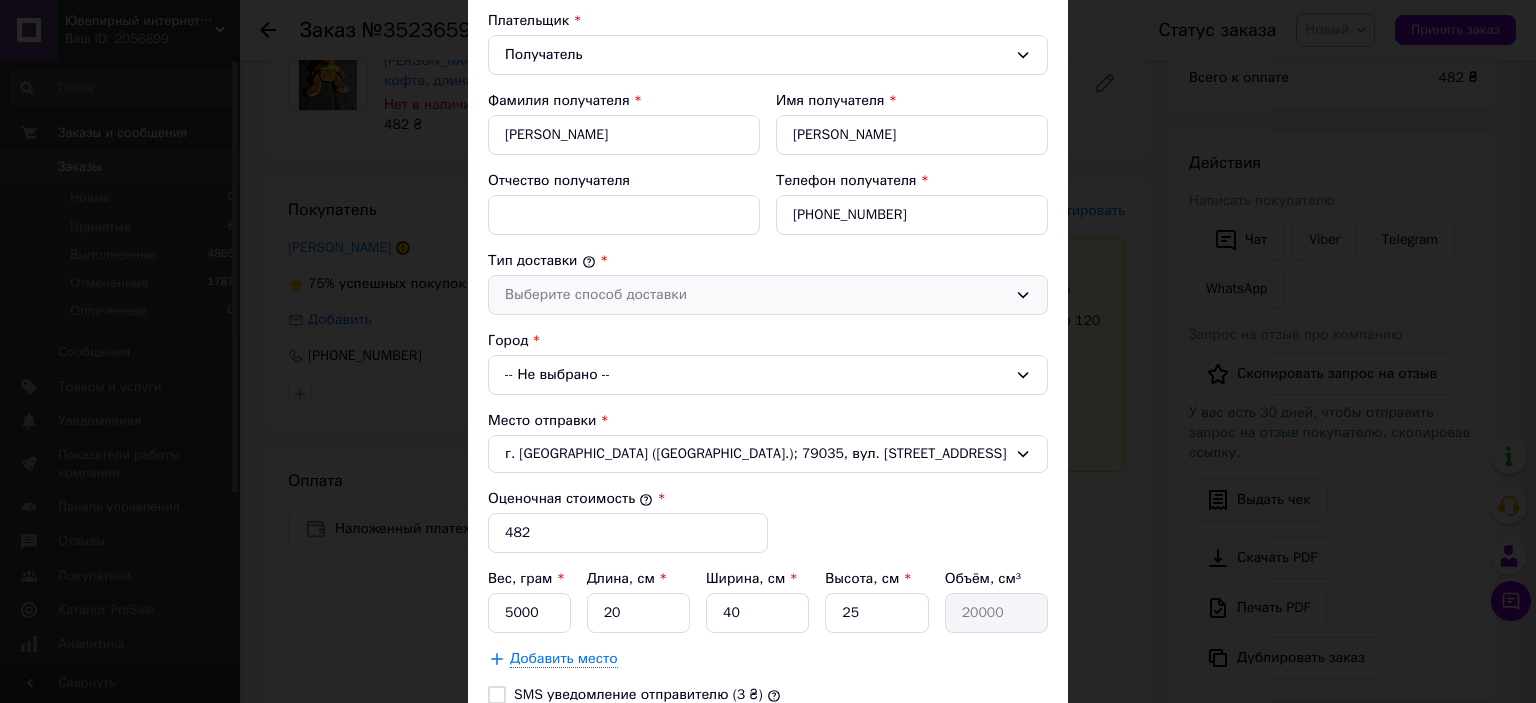 click on "Выберите способ доставки" at bounding box center (756, 295) 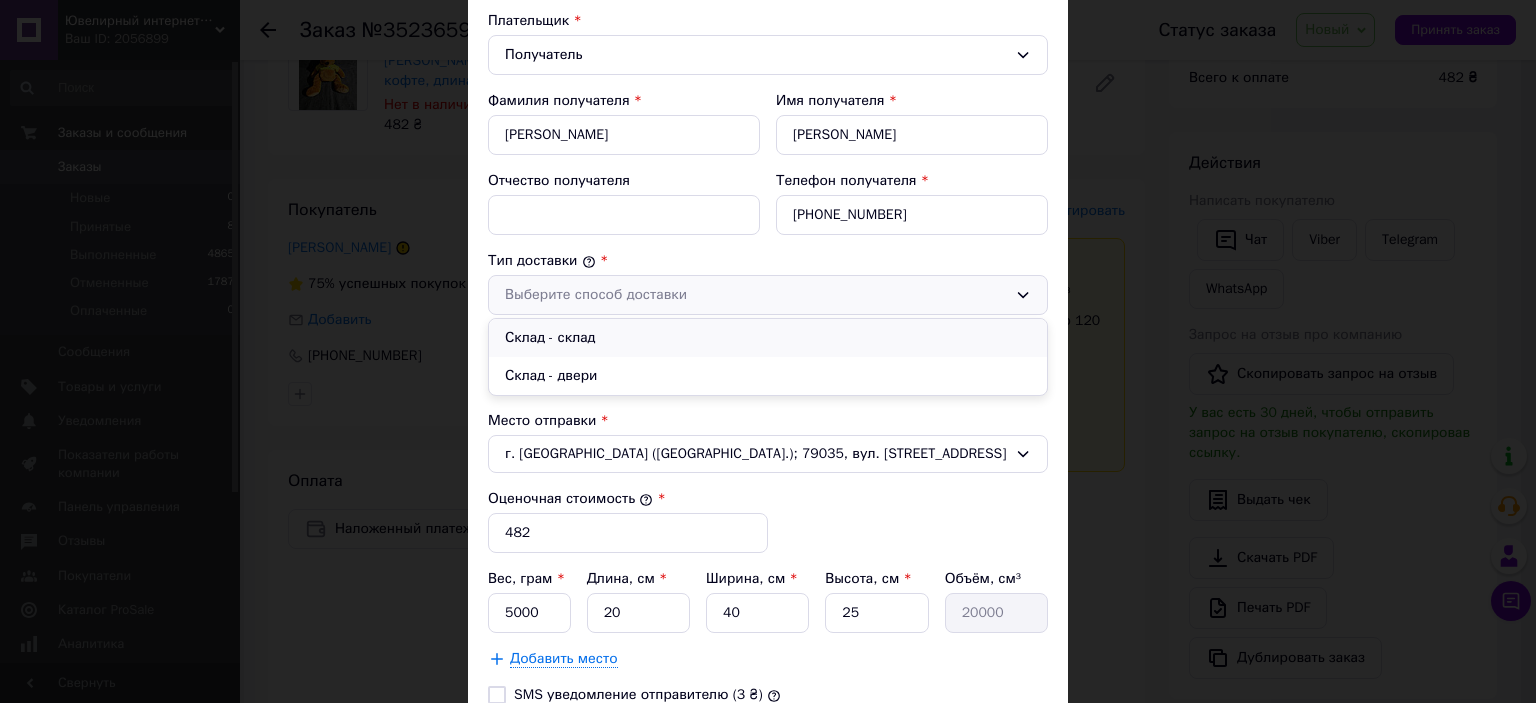 click on "Склад - склад" at bounding box center [768, 338] 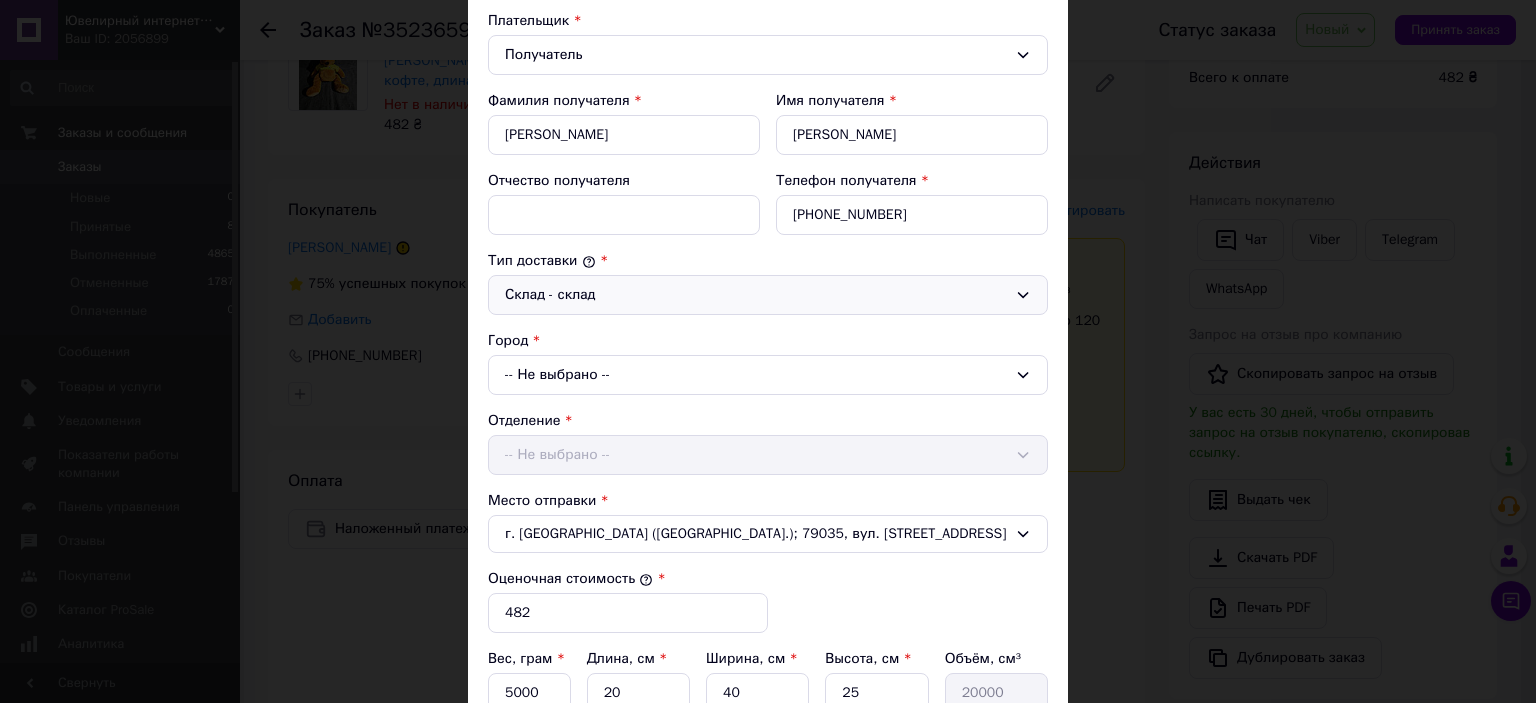 click on "-- Не выбрано --" at bounding box center (768, 375) 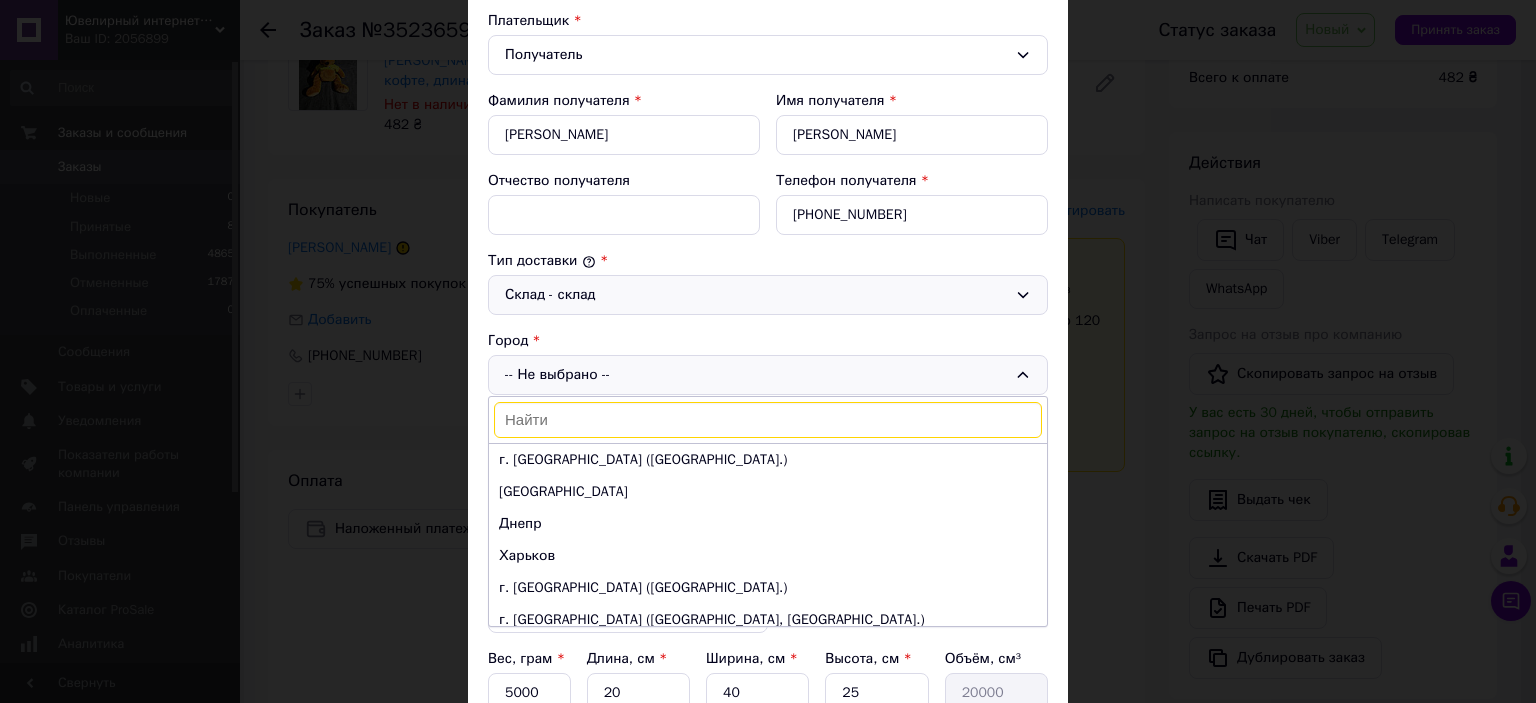 type on "02206" 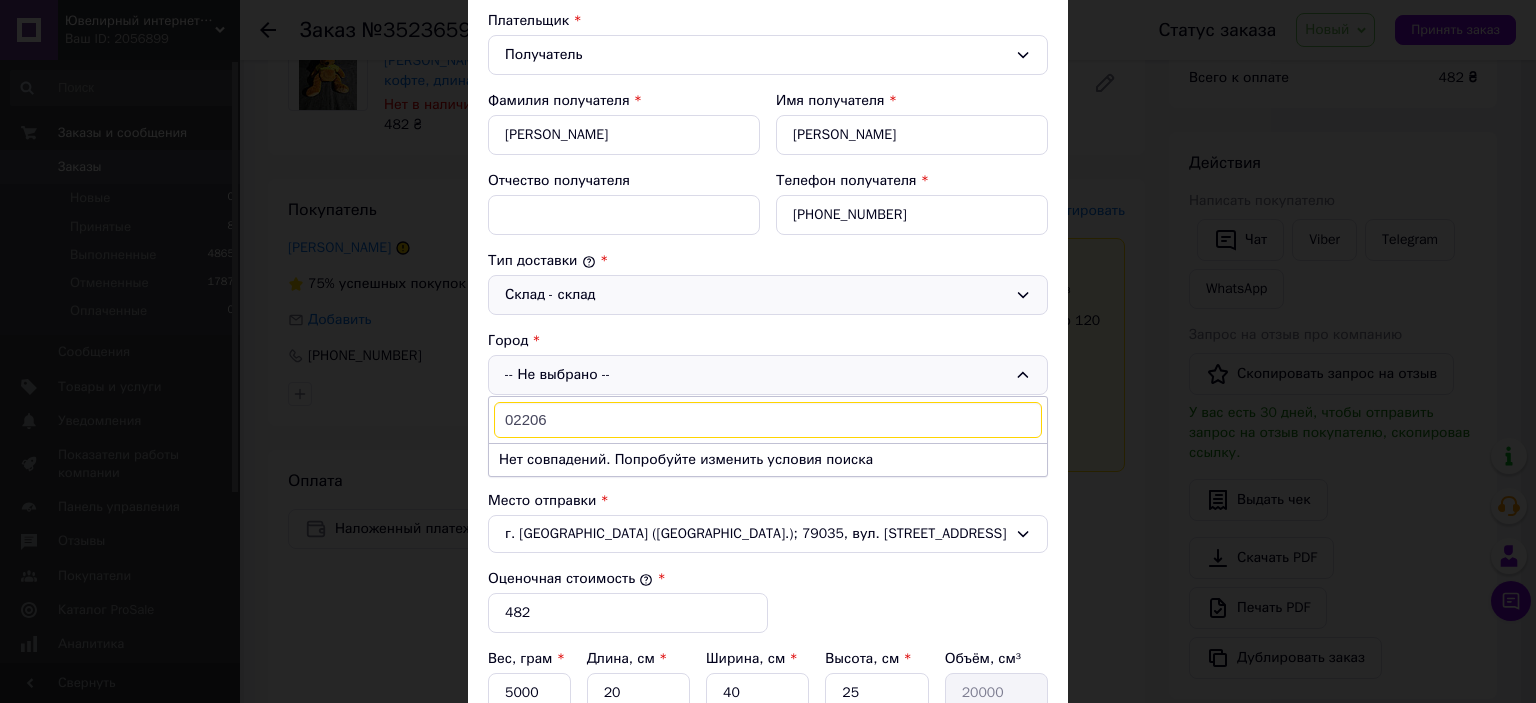 type 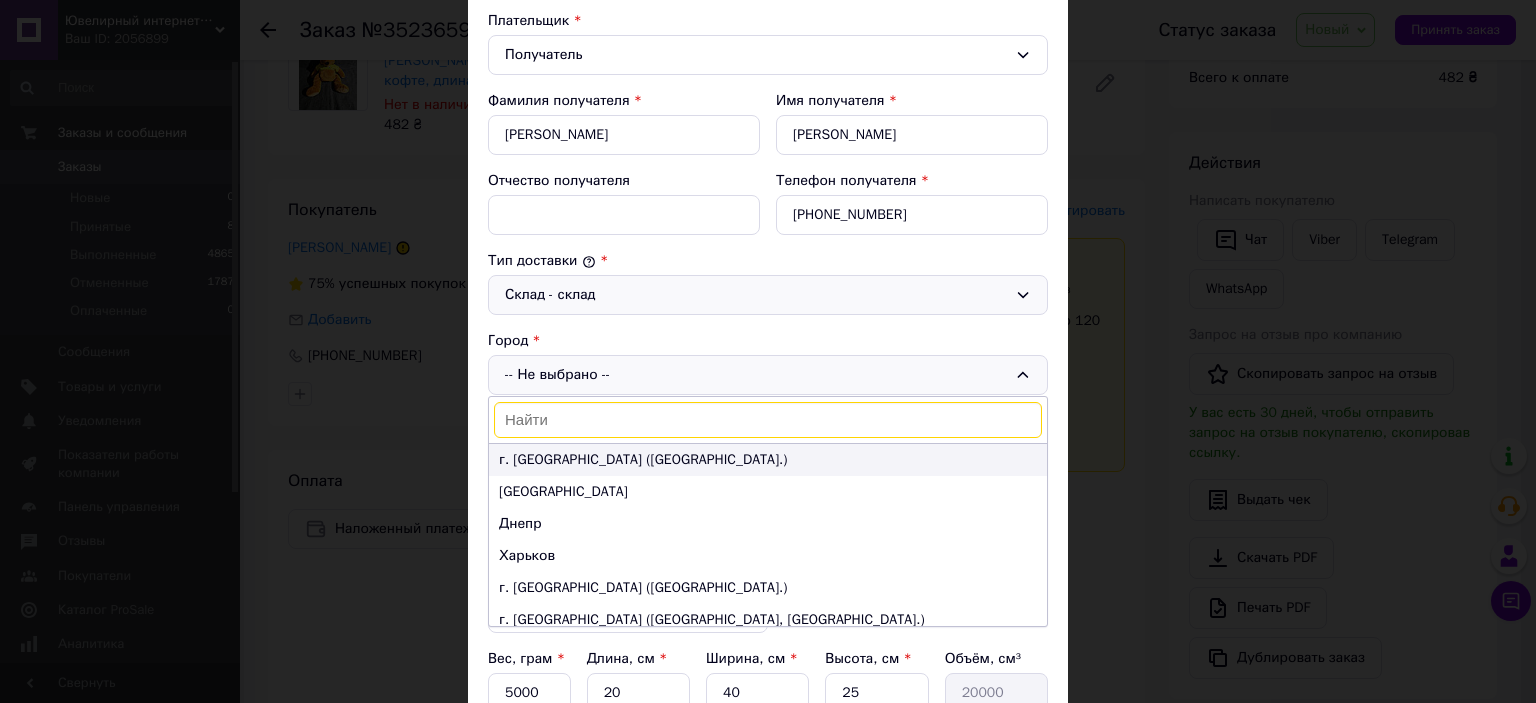 click on "г. Киев (Киевская обл.)" at bounding box center (768, 460) 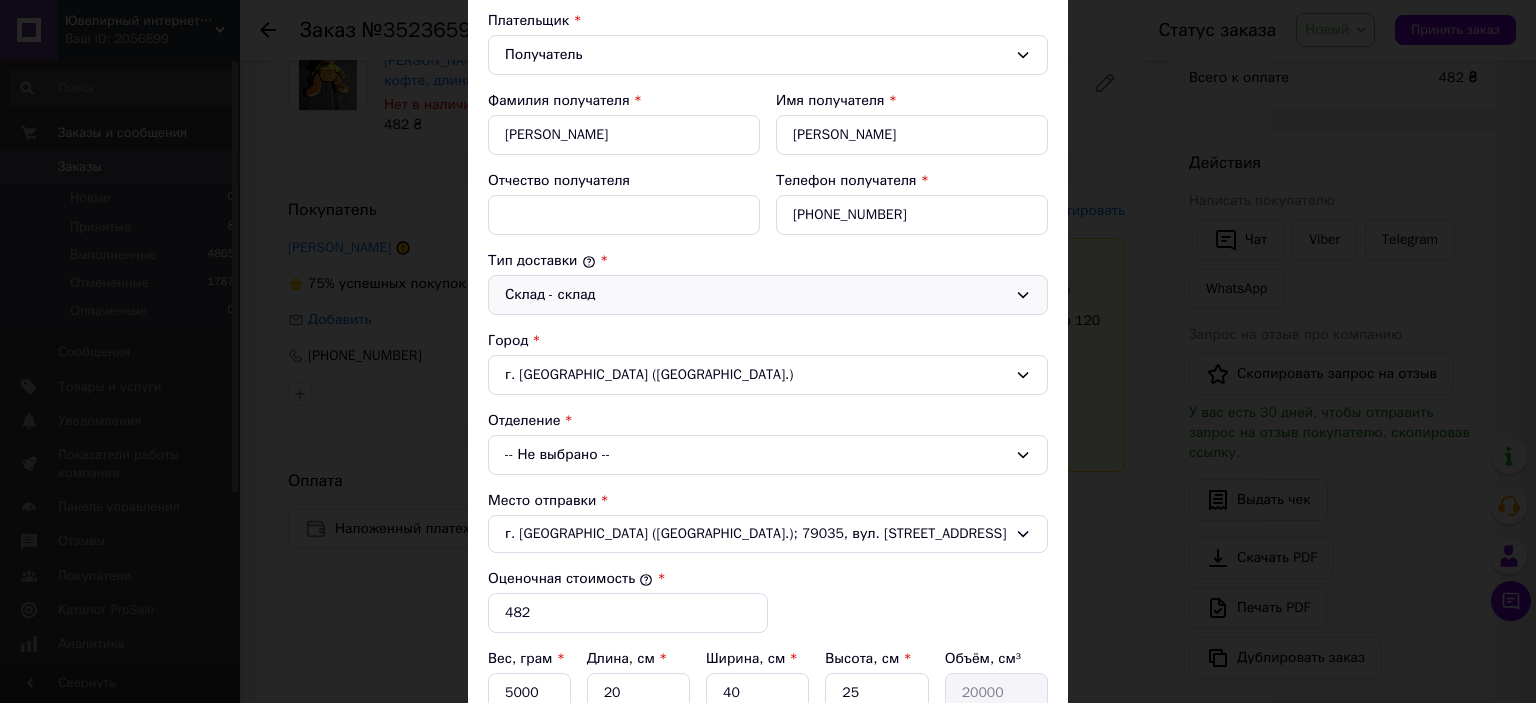 click on "-- Не выбрано --" at bounding box center [768, 455] 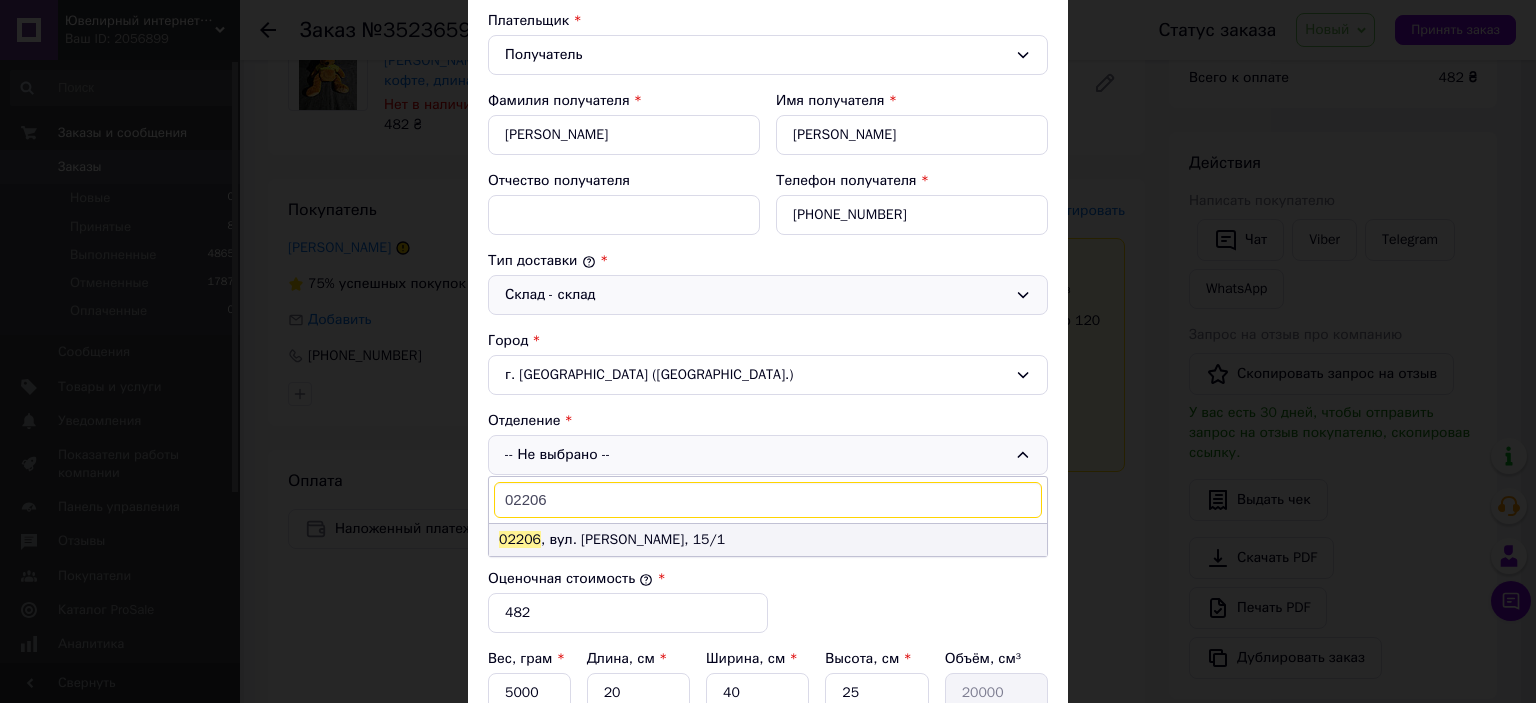 type on "02206" 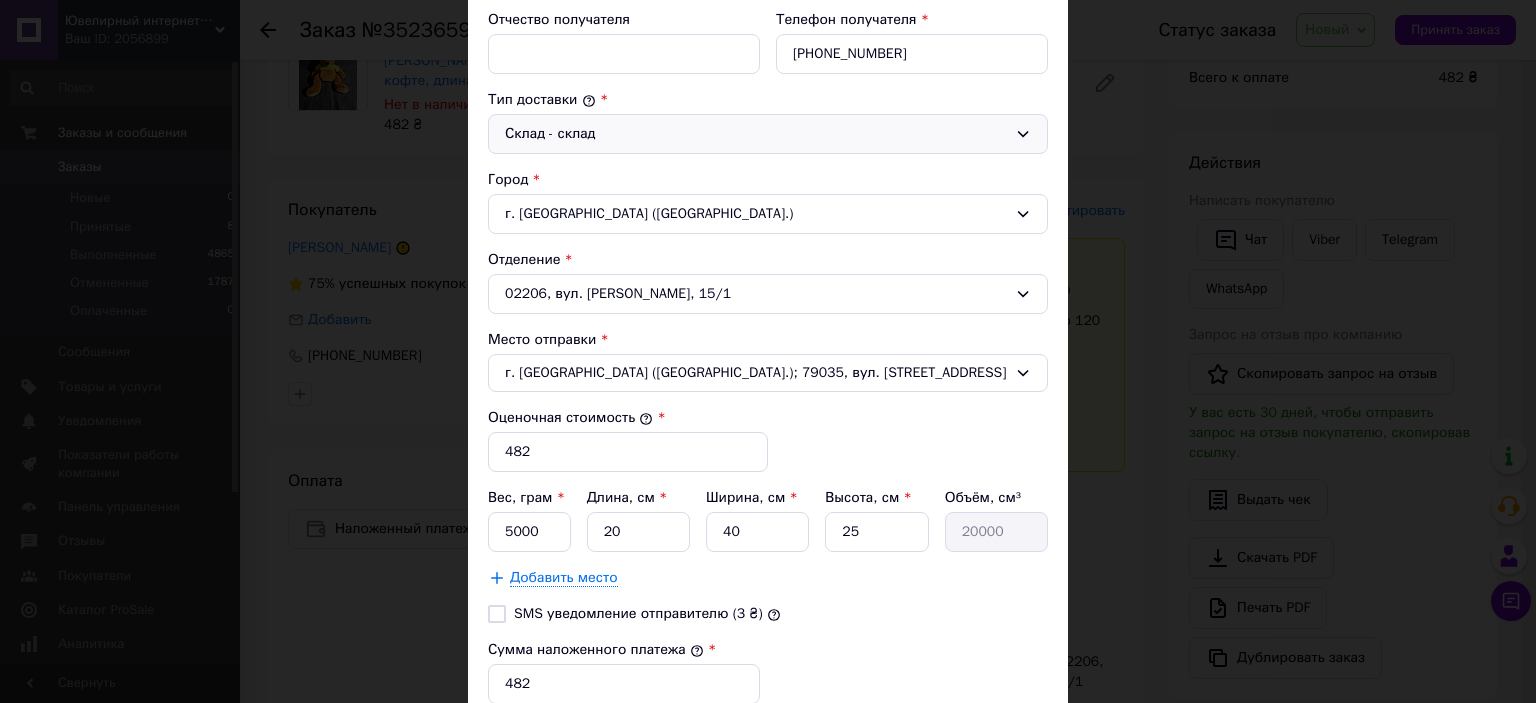 scroll, scrollTop: 500, scrollLeft: 0, axis: vertical 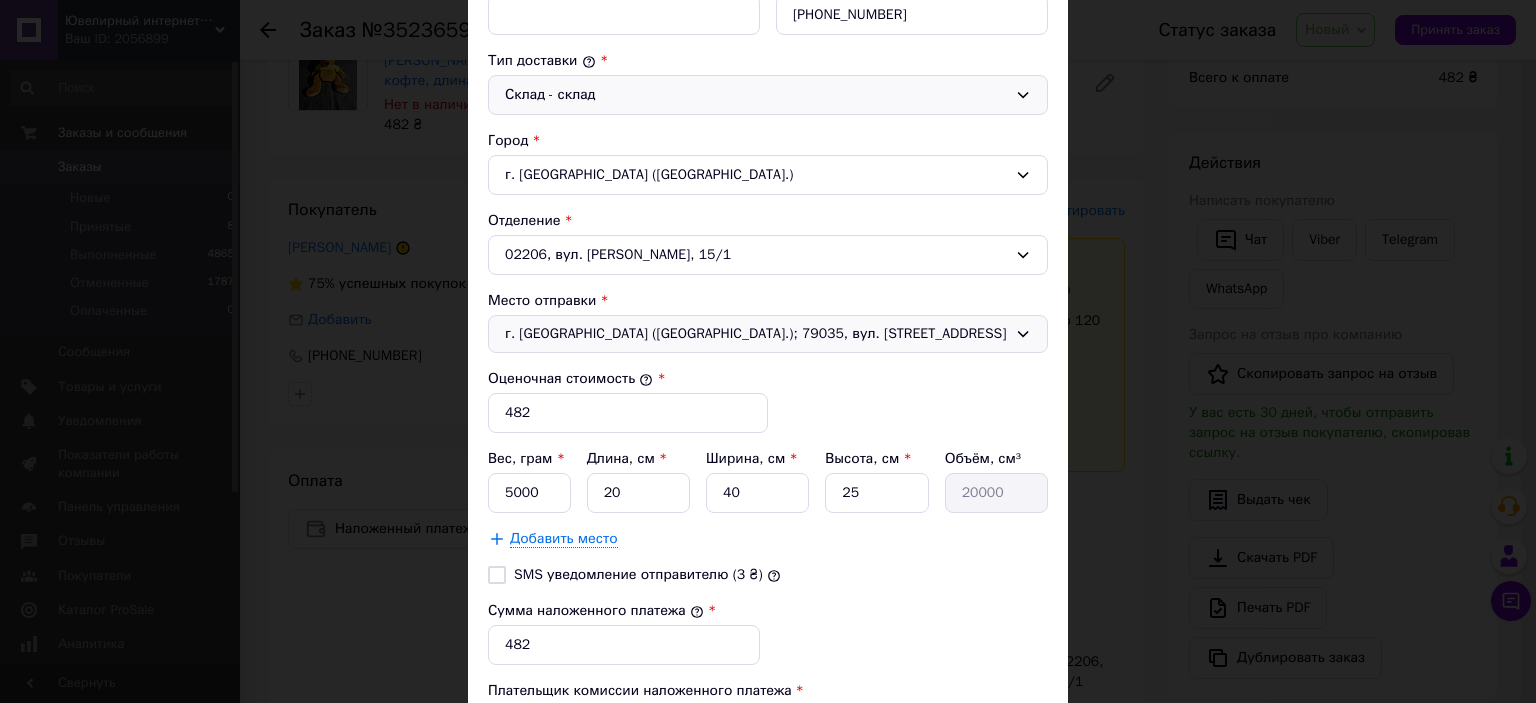 click on "г. Львов (Львовская обл.); 79035, вул. Дністерська, 12" at bounding box center [768, 334] 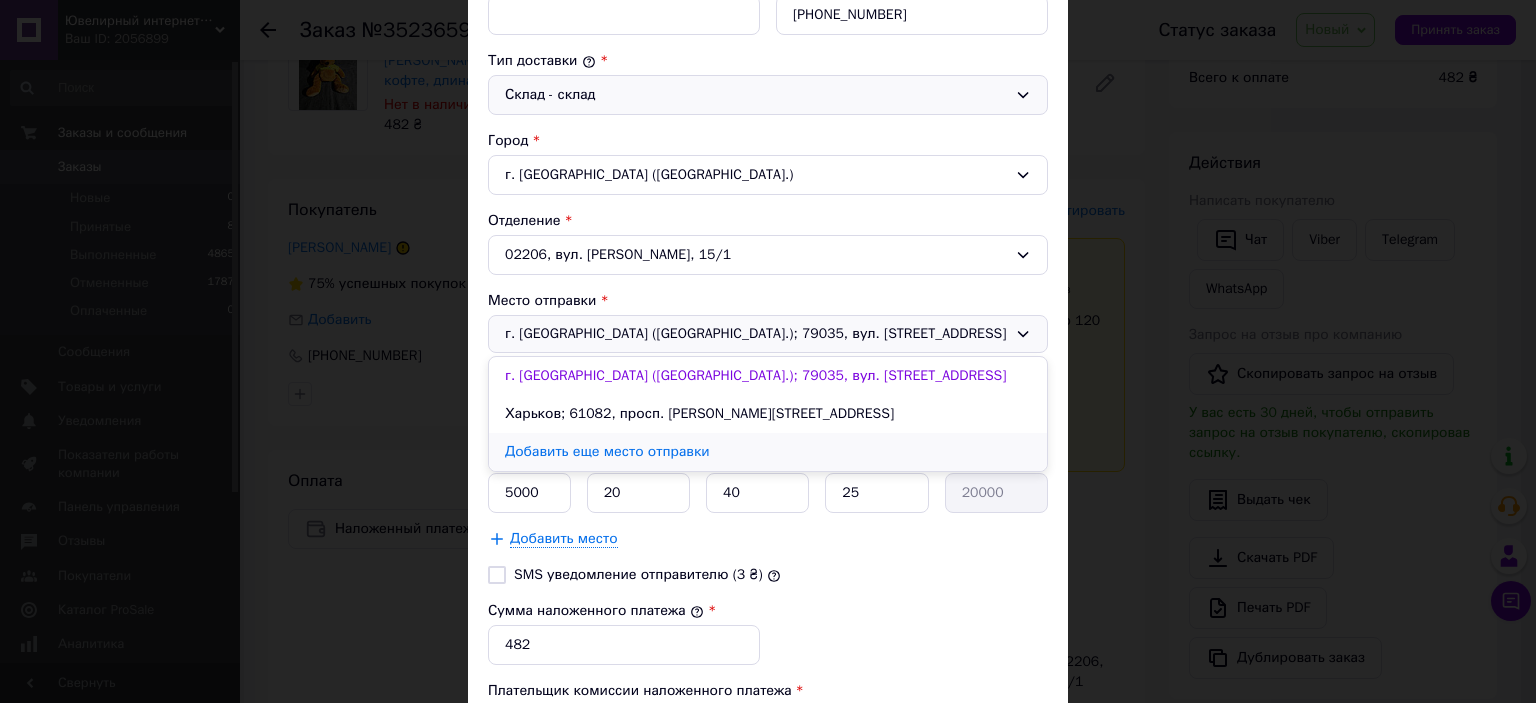 click on "Добавить еще место отправки" at bounding box center (768, 452) 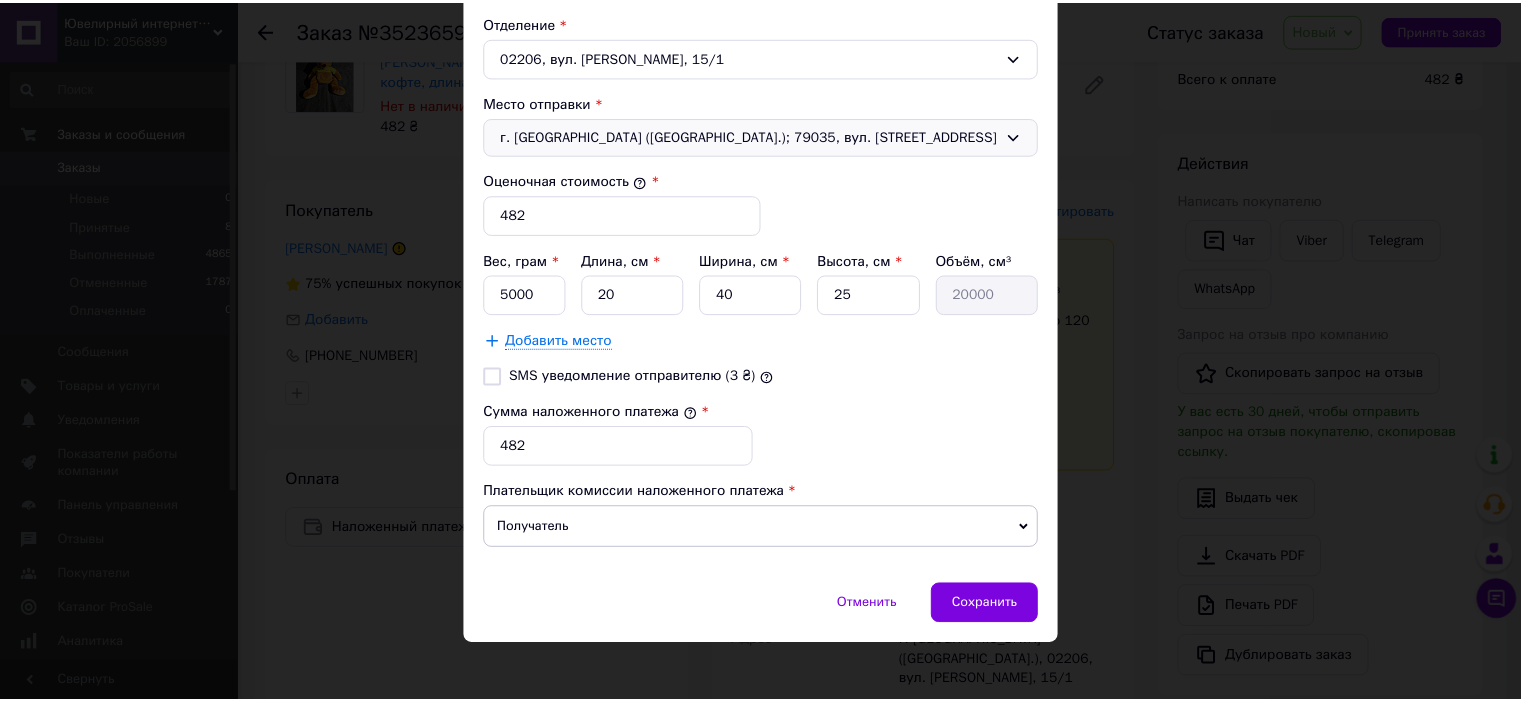 scroll, scrollTop: 704, scrollLeft: 0, axis: vertical 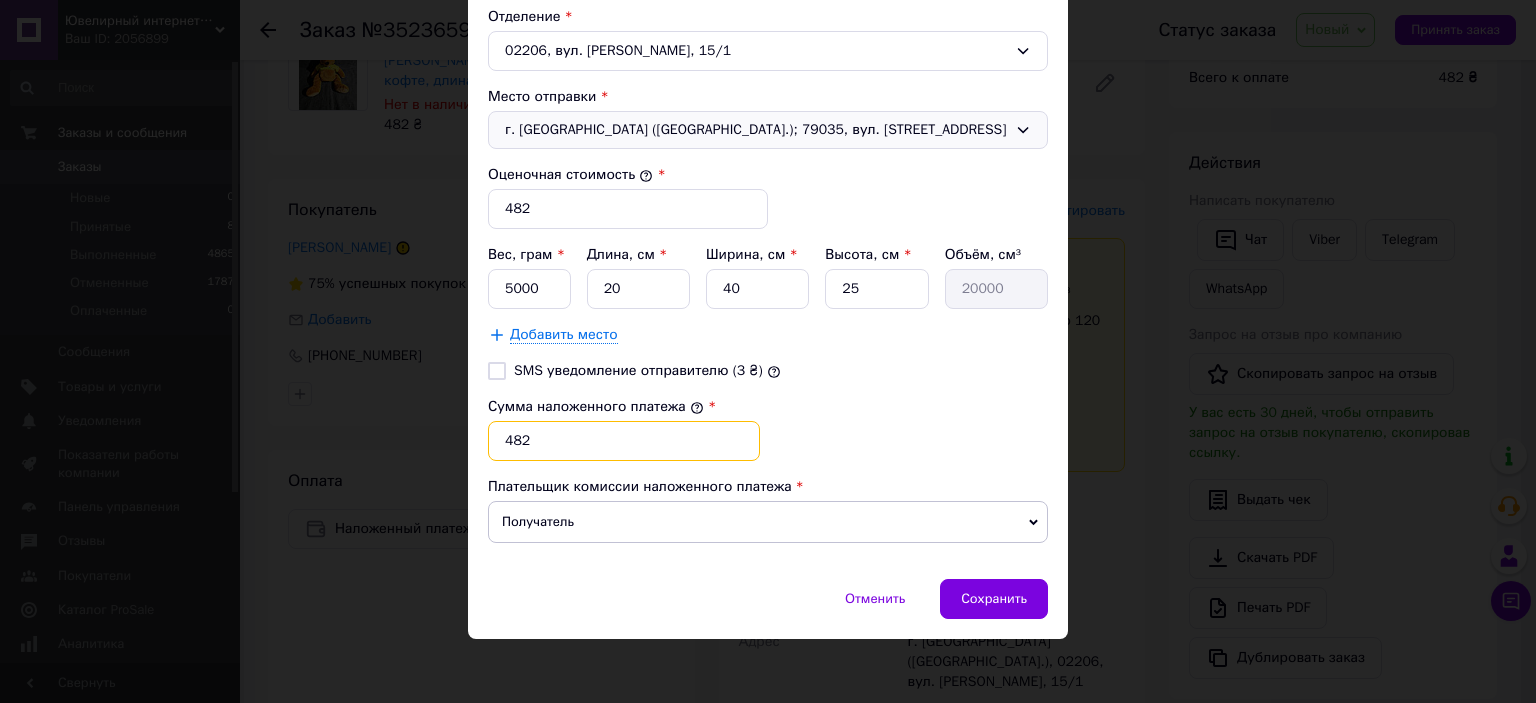 click on "482" at bounding box center (624, 441) 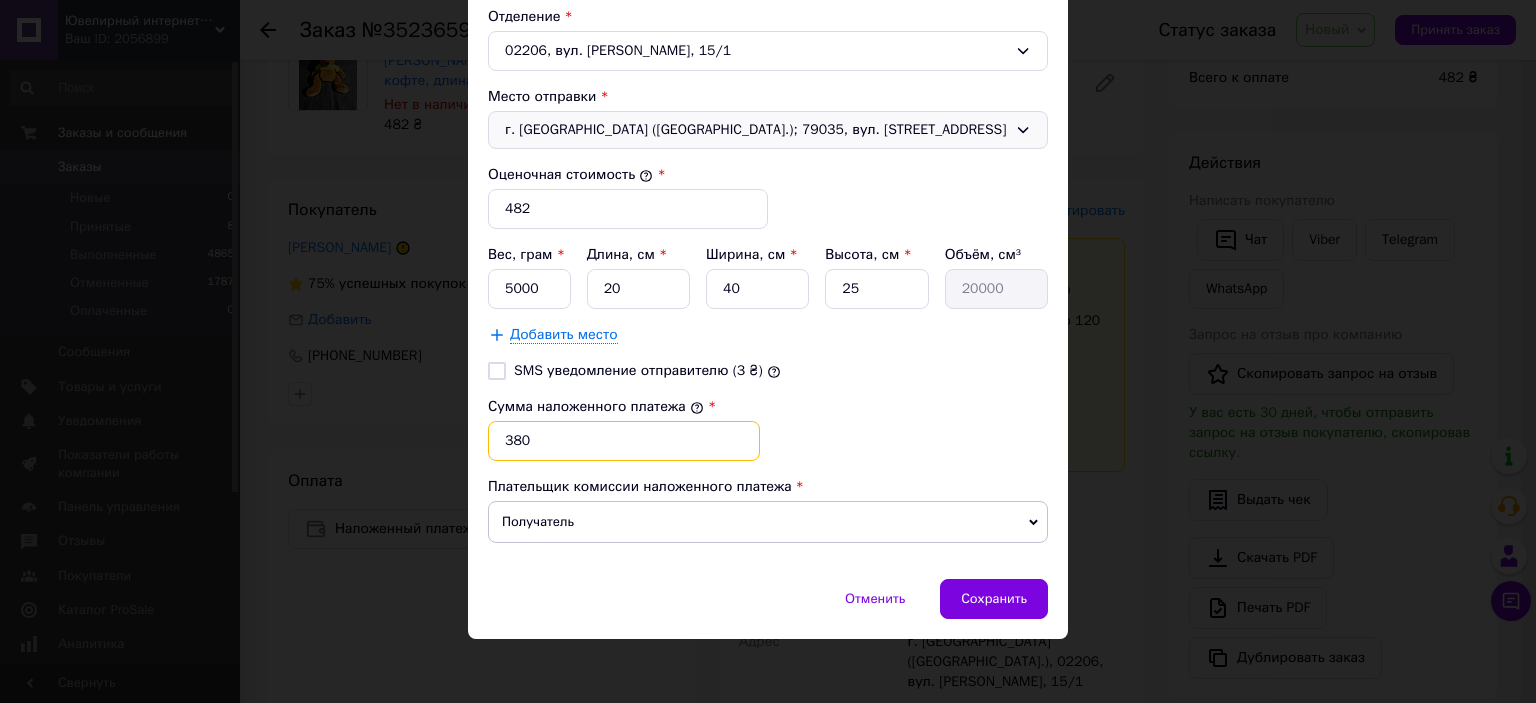 type on "380" 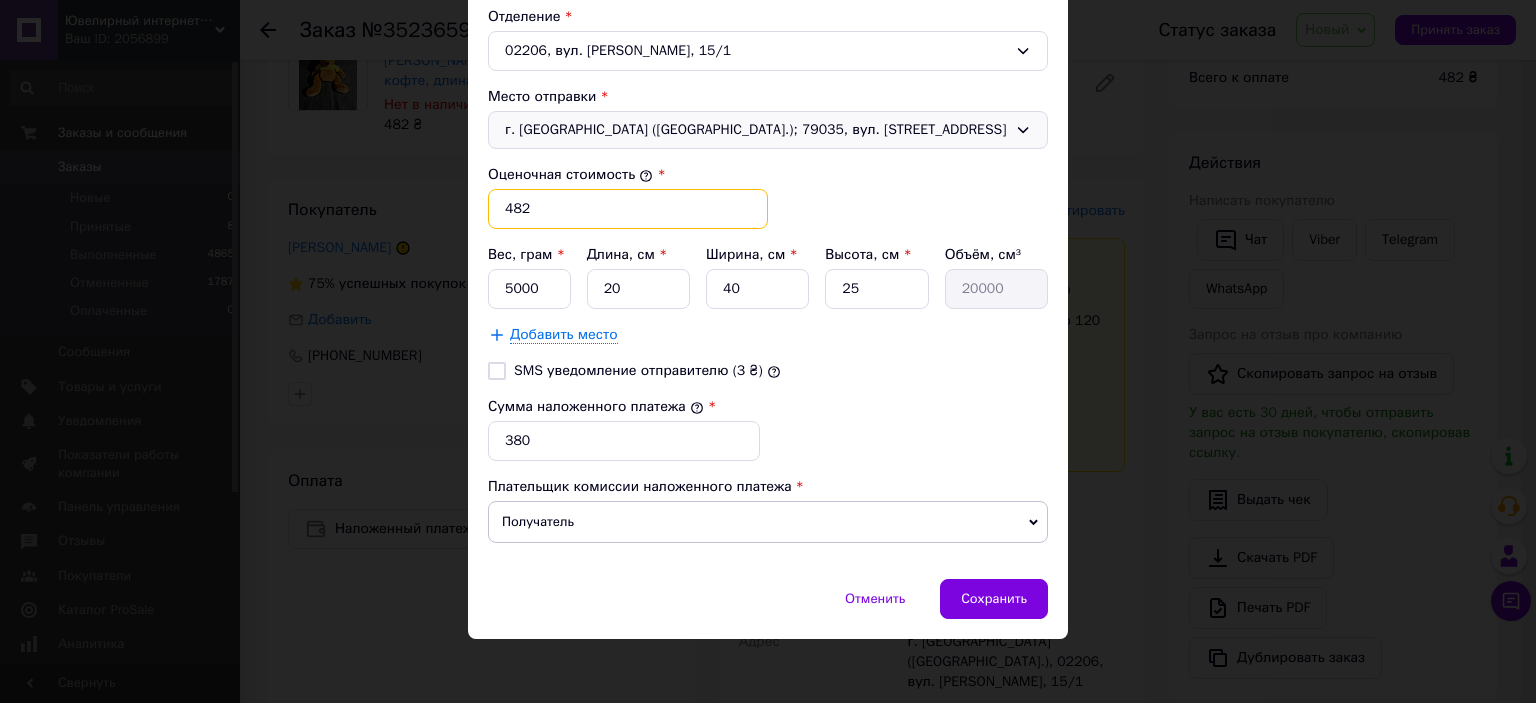 click on "482" at bounding box center [628, 209] 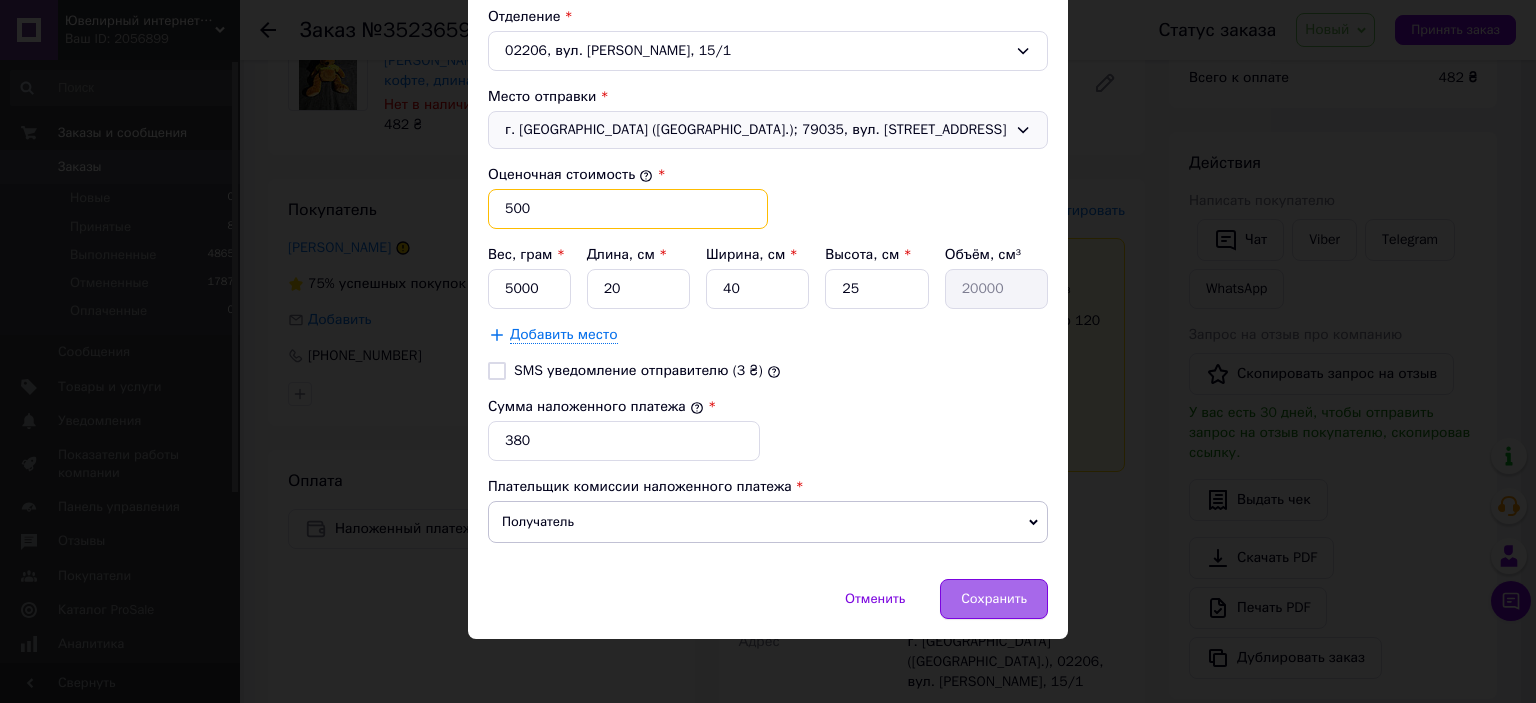 type on "500" 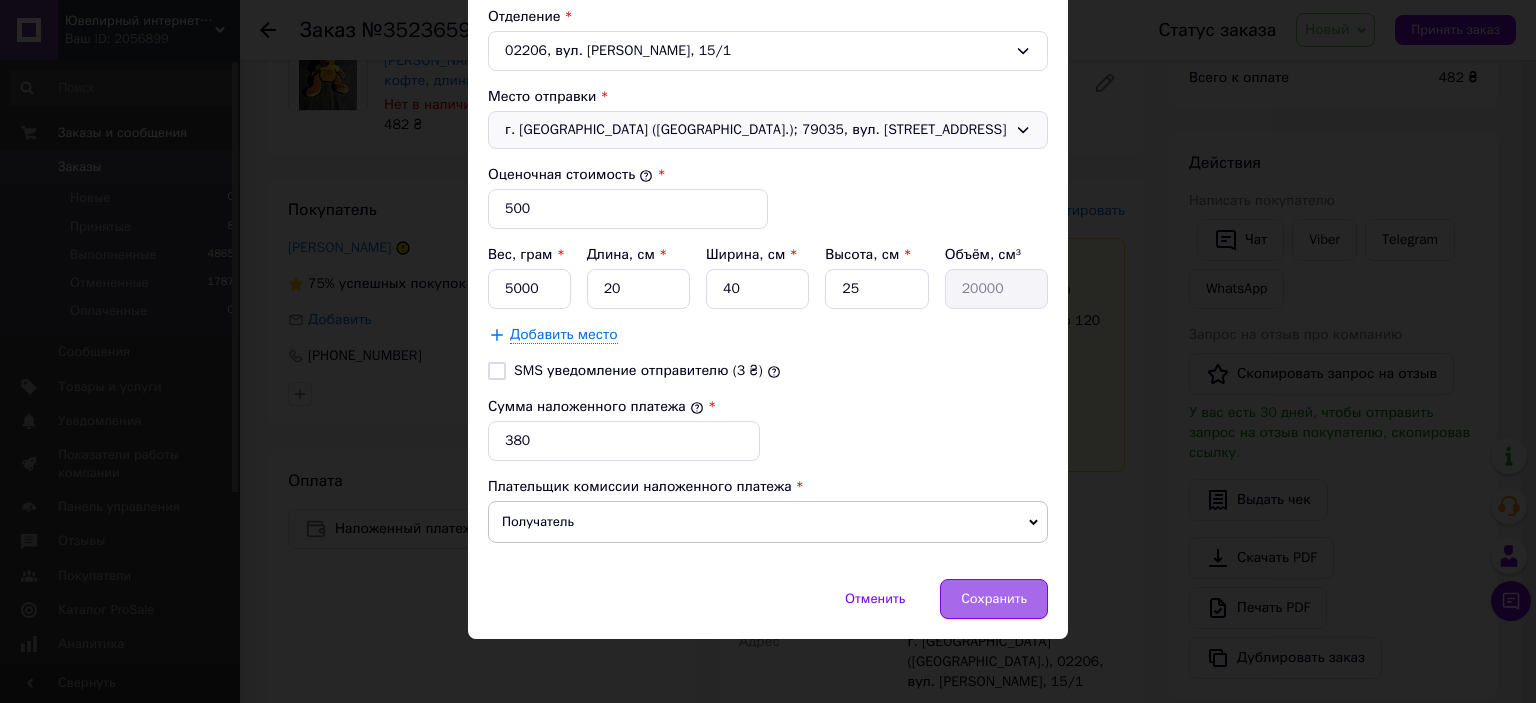 click on "Сохранить" at bounding box center [994, 599] 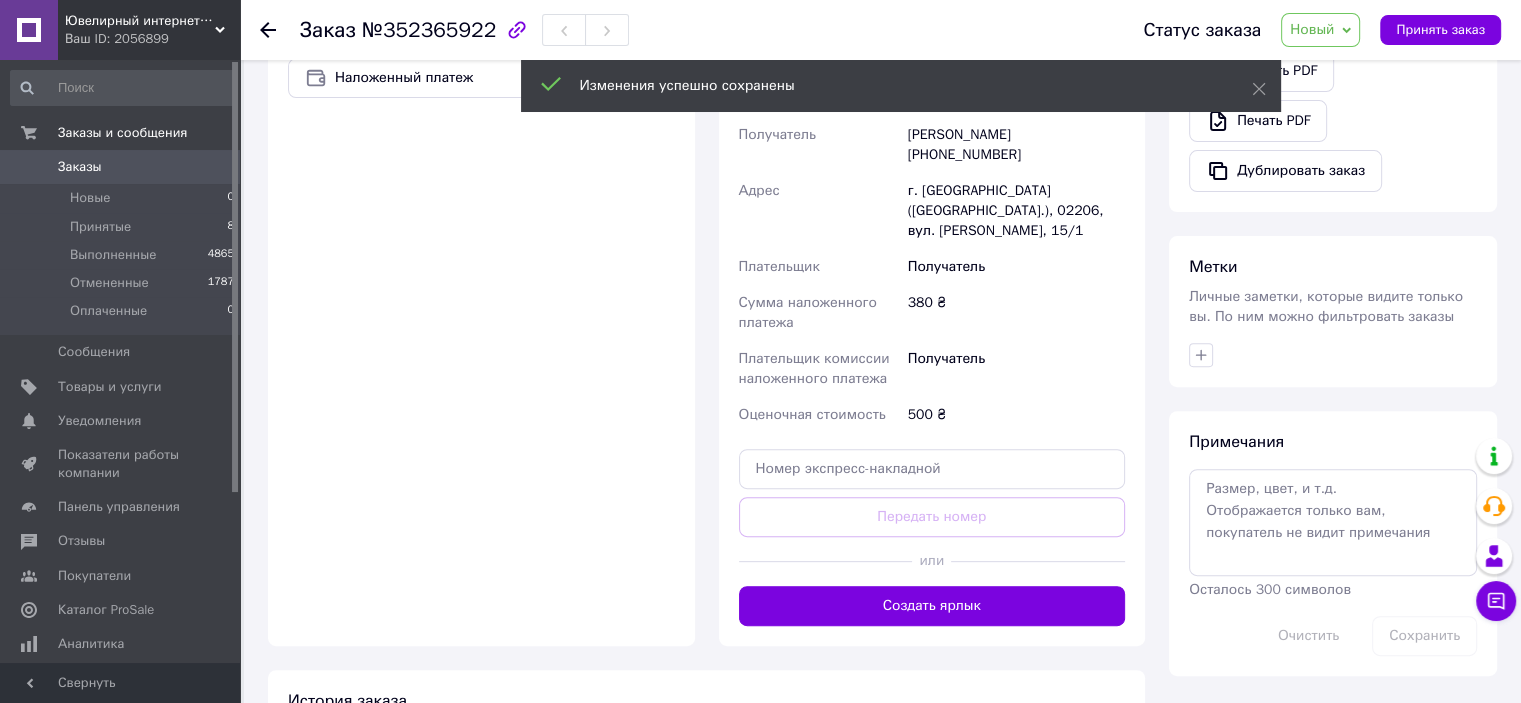 scroll, scrollTop: 700, scrollLeft: 0, axis: vertical 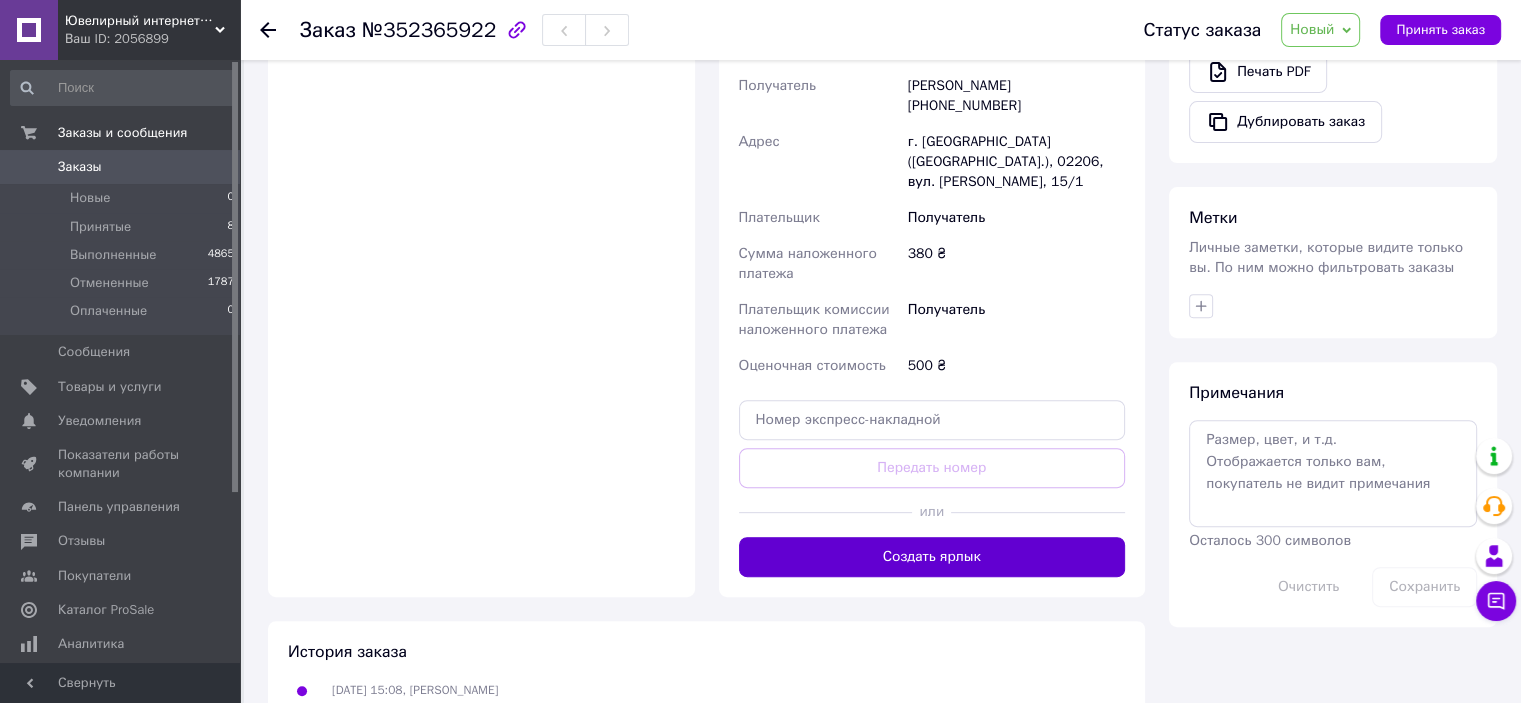 click on "Создать ярлык" at bounding box center [932, 557] 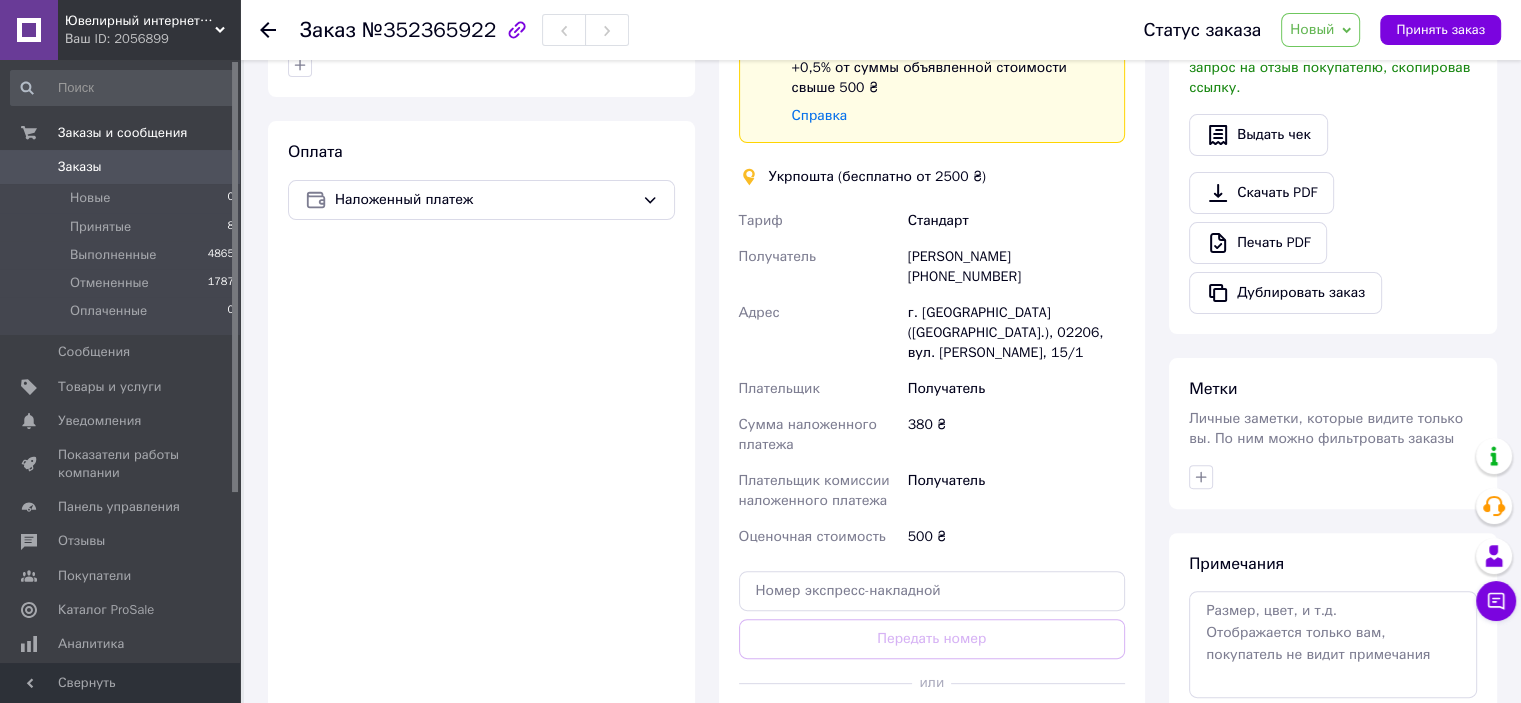 scroll, scrollTop: 500, scrollLeft: 0, axis: vertical 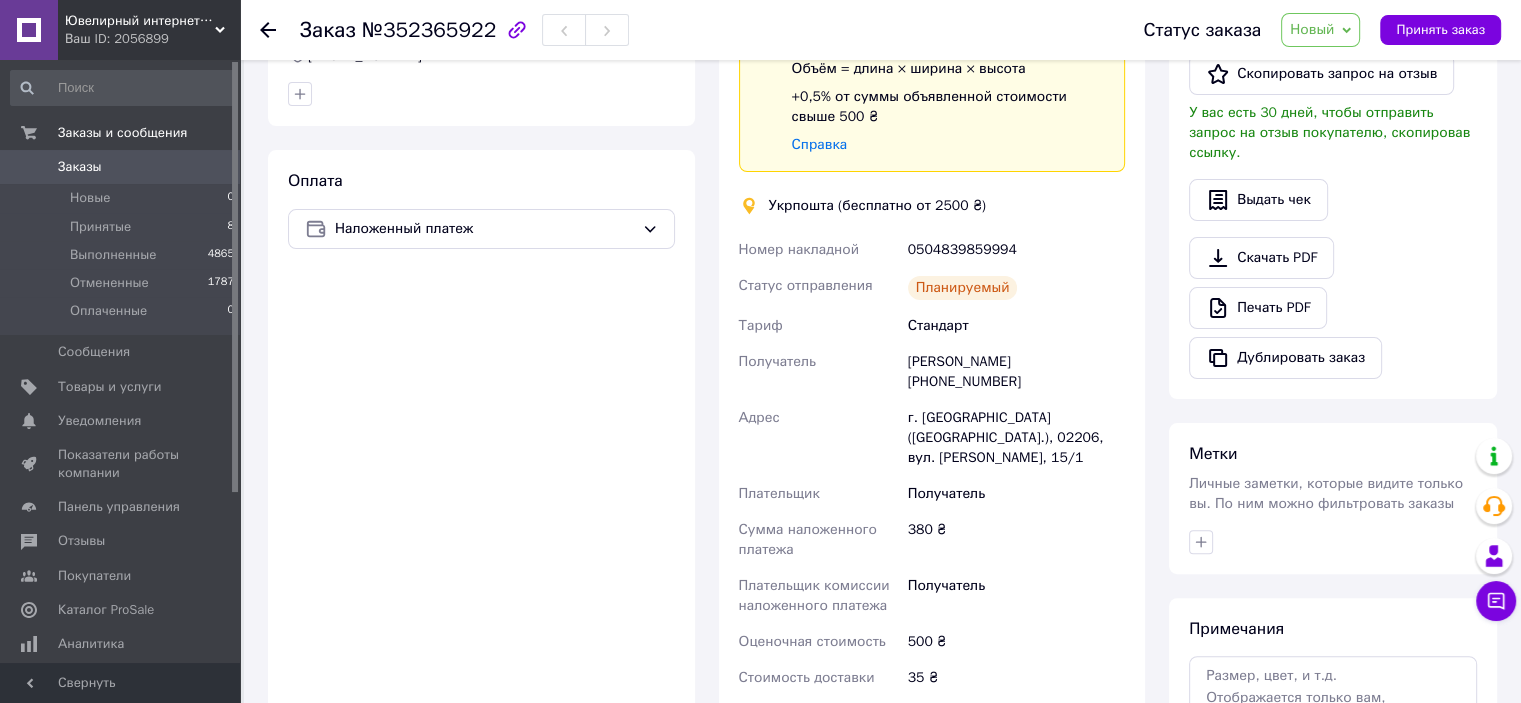 click on "Евгений Сытник +380636926153" at bounding box center [1016, 372] 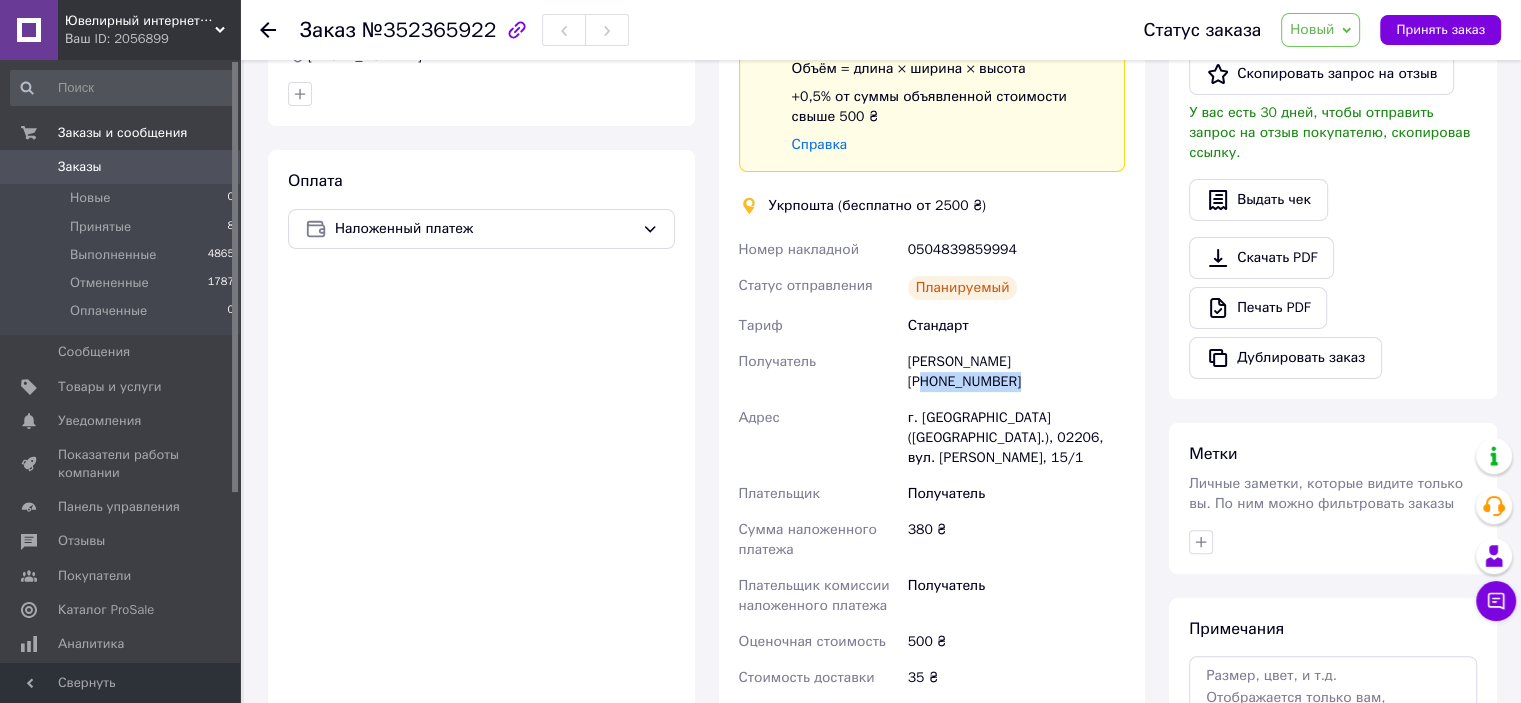 click on "Евгений Сытник +380636926153" at bounding box center [1016, 372] 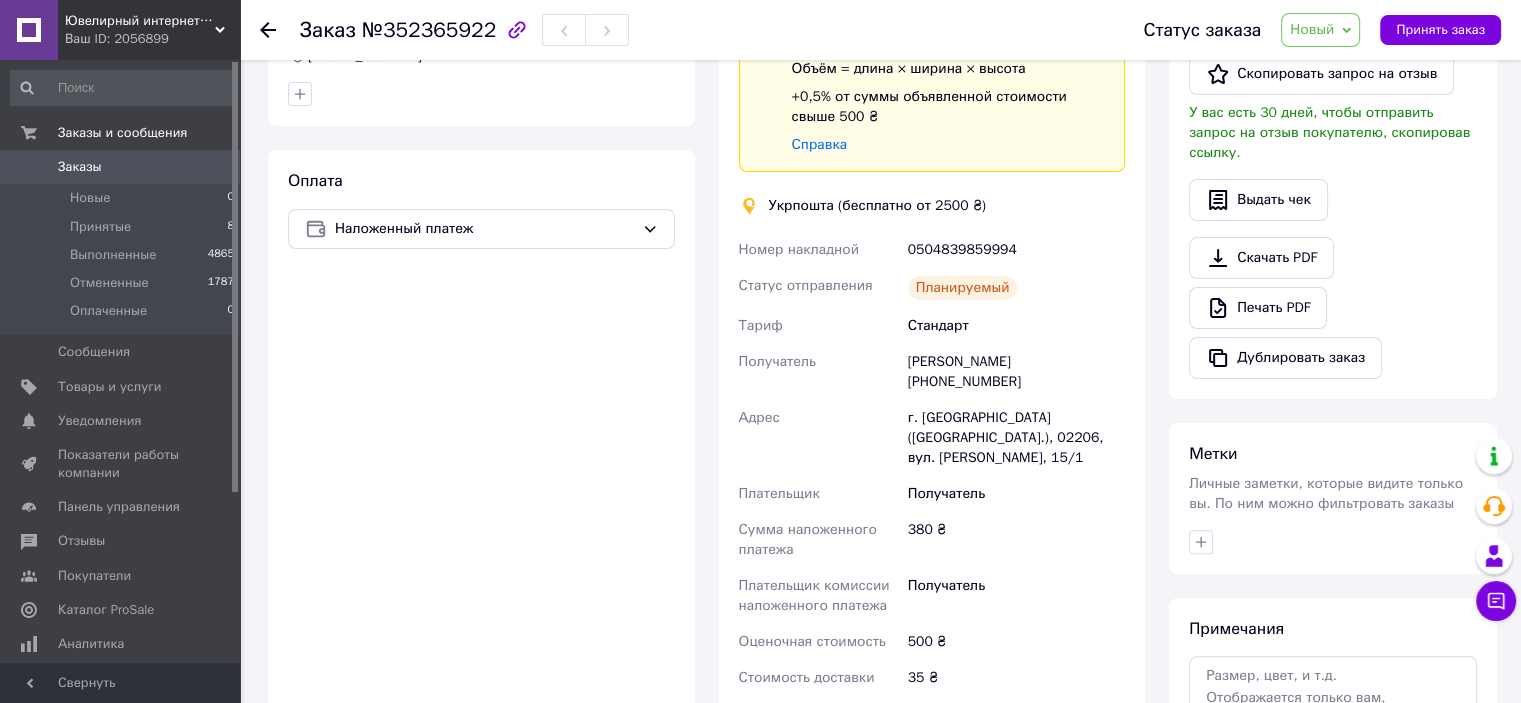 click on "Доставка Редактировать Спецтариф Укрпошта Стандарт 35 ₴  — до 30 кг и объёмом до 20 000 см³ 100 ₴  — до 30 кг и объёмом от 20 000 до 120 000 см³ Объём = длина × ширина × высота +0,5% от суммы объявленной стоимости свыше 500 ₴ Справка Укрпошта (бесплатно от 2500 ₴) Номер накладной 0504839859994 Статус отправления Планируемый Тариф Стандарт Получатель Евгений Сытник +380636926153 Адрес г. Киев (Киевская обл.), 02206, вул. Малишка Андрія, 15/1 Плательщик Получатель Сумма наложенного платежа 380 ₴ Плательщик комиссии наложенного платежа Получатель Оценочная стоимость 500 ₴ Стоимость доставки" at bounding box center [932, 325] 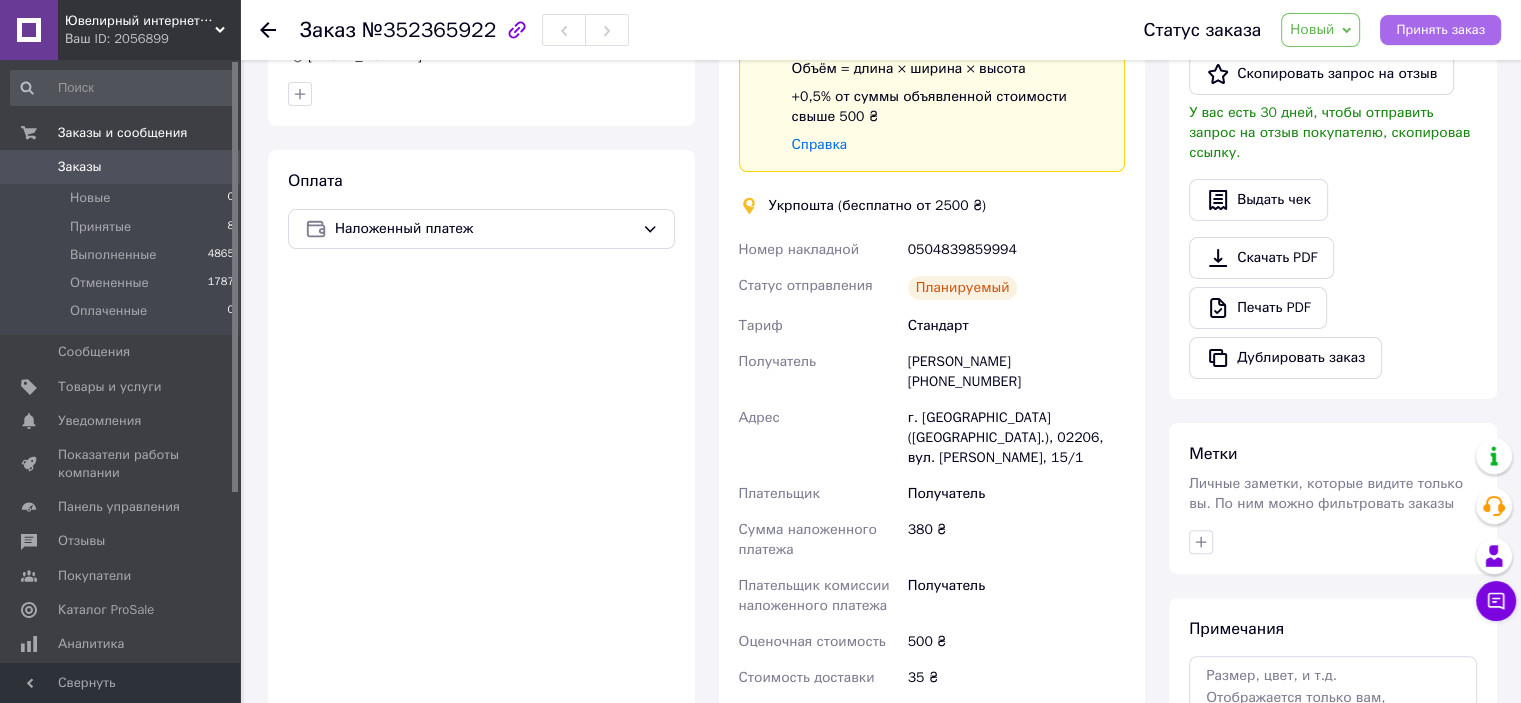 click on "Принять заказ" at bounding box center [1440, 30] 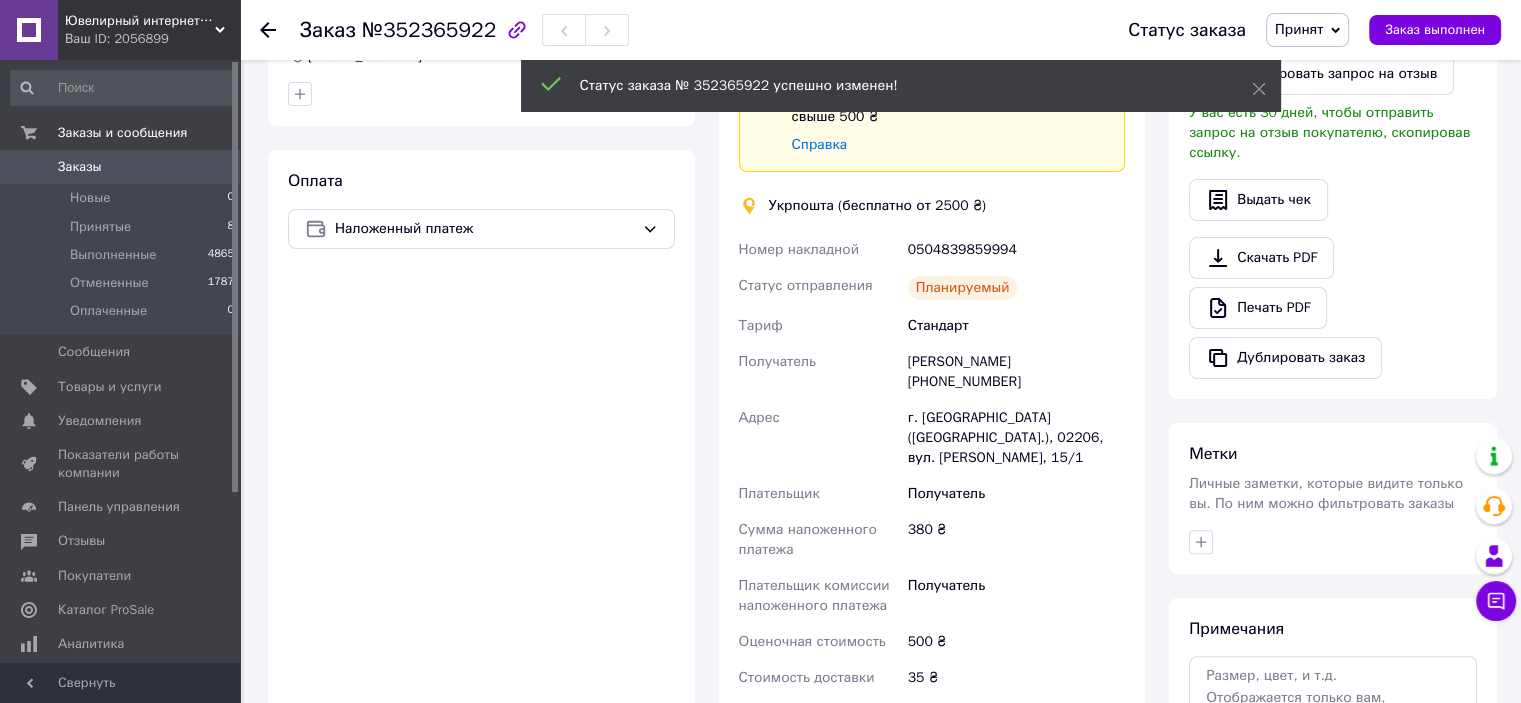 click on "Итого 1 товар 482 ₴ Доставка 35 ₴ Скидка Добавить Всего к оплате 482 ₴ Действия Написать покупателю   Чат Viber Telegram WhatsApp Запрос на отзыв про компанию   Скопировать запрос на отзыв У вас есть 30 дней, чтобы отправить запрос на отзыв покупателю, скопировав ссылку.   Выдать чек   Скачать PDF   Печать PDF   Дублировать заказ Метки Личные заметки, которые видите только вы. По ним можно фильтровать заказы Примечания Осталось 300 символов Очистить Сохранить" at bounding box center (1333, 385) 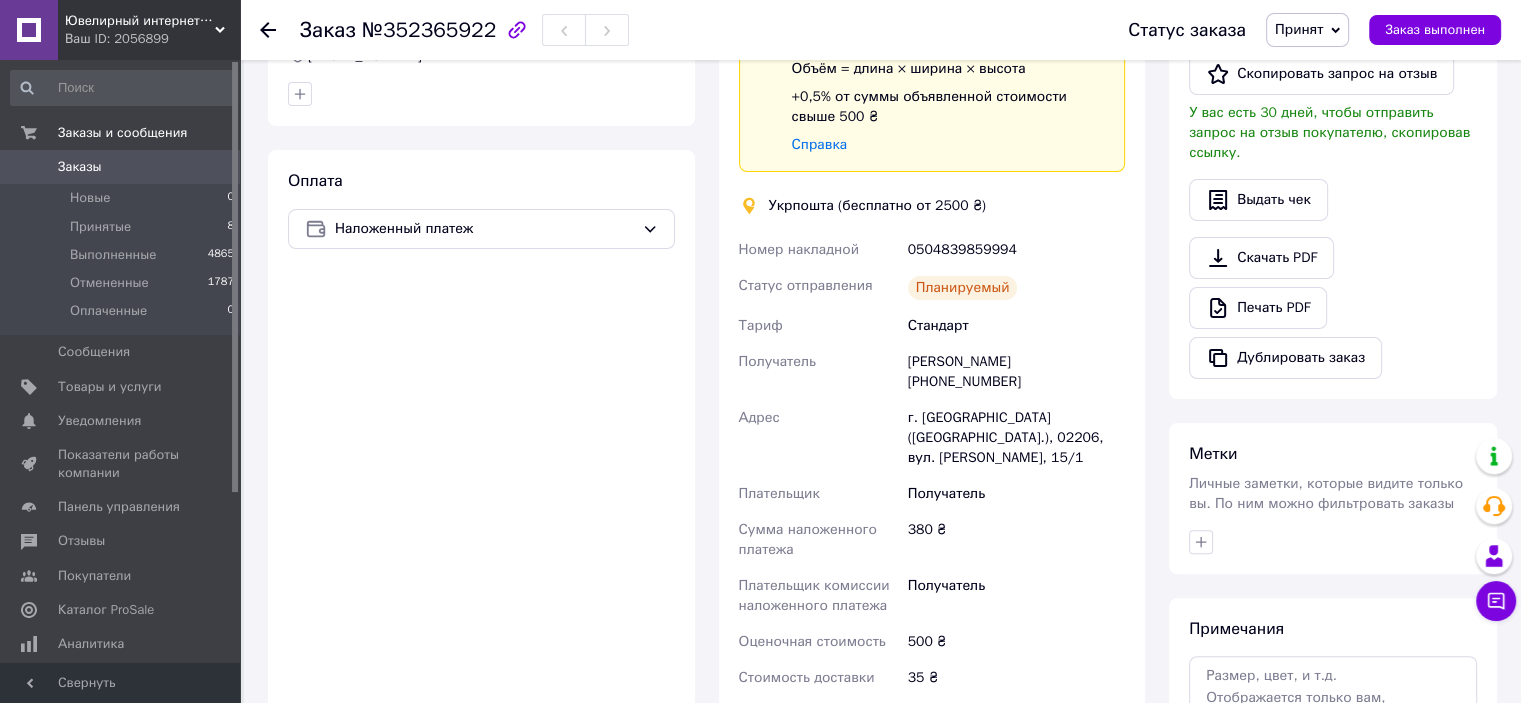 click on "0504839859994" at bounding box center (1016, 250) 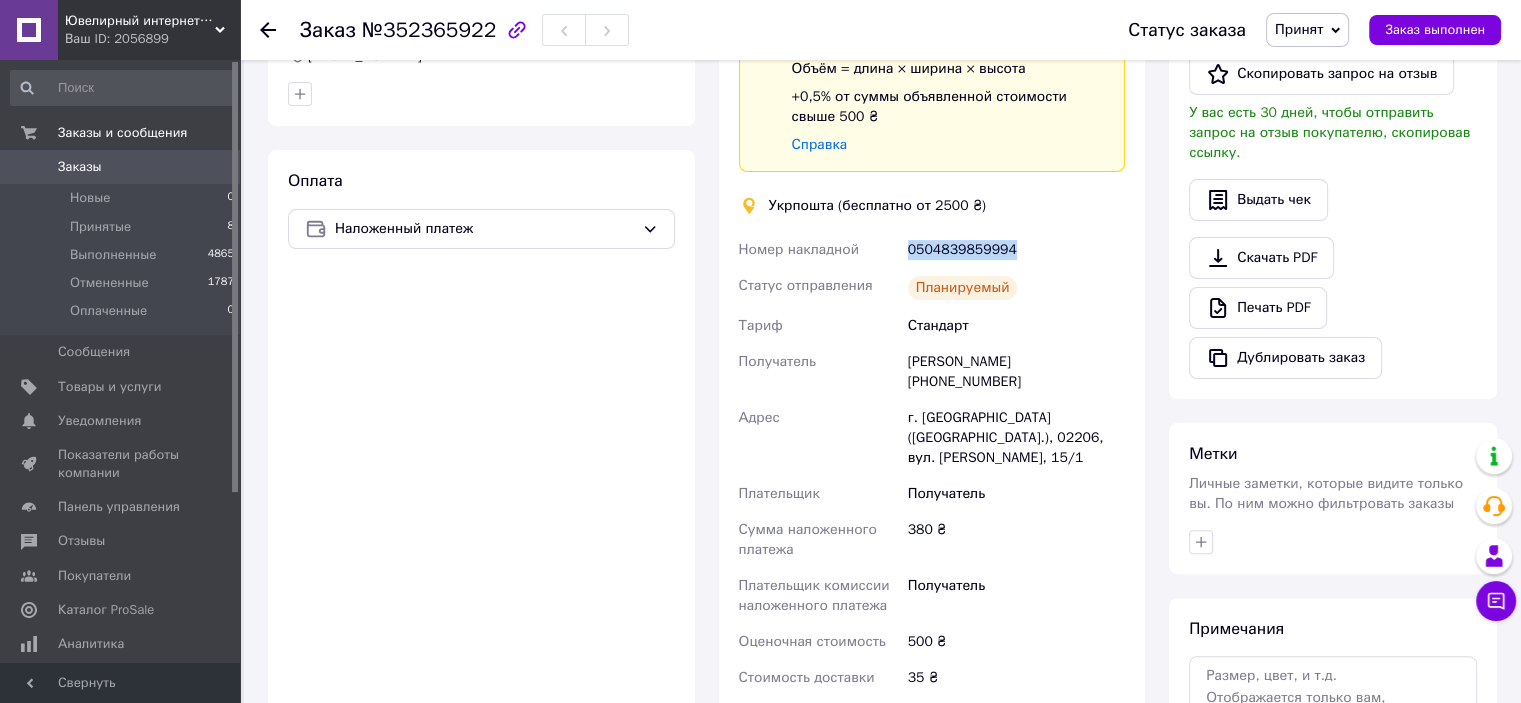 click on "0504839859994" at bounding box center [1016, 250] 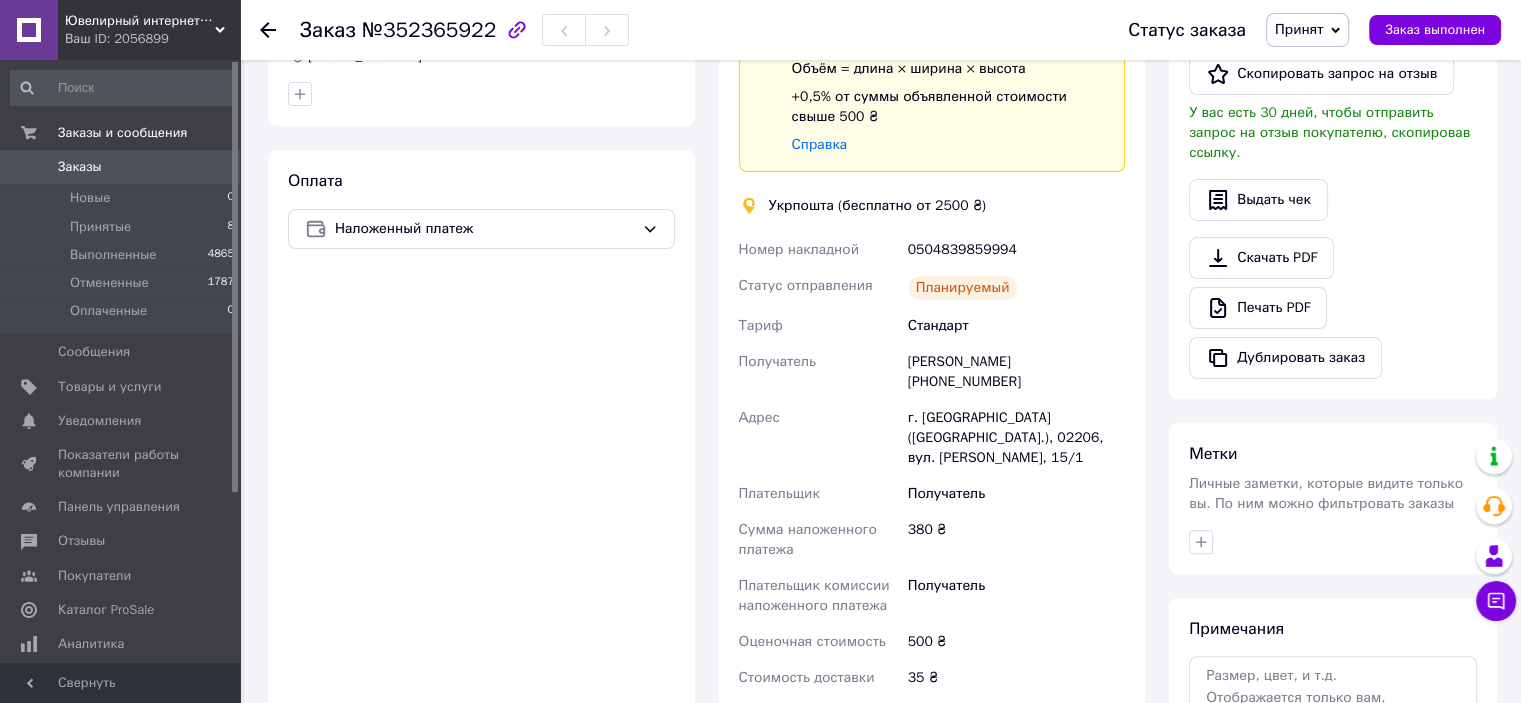 click on "Итого 1 товар 482 ₴ Доставка 35 ₴ Скидка Добавить Всего к оплате 482 ₴ Действия Написать покупателю   Чат Viber Telegram WhatsApp Запрос на отзыв про компанию   Скопировать запрос на отзыв У вас есть 30 дней, чтобы отправить запрос на отзыв покупателю, скопировав ссылку.   Выдать чек   Скачать PDF   Печать PDF   Дублировать заказ Метки Личные заметки, которые видите только вы. По ним можно фильтровать заказы Примечания Осталось 300 символов Очистить Сохранить" at bounding box center [1333, 385] 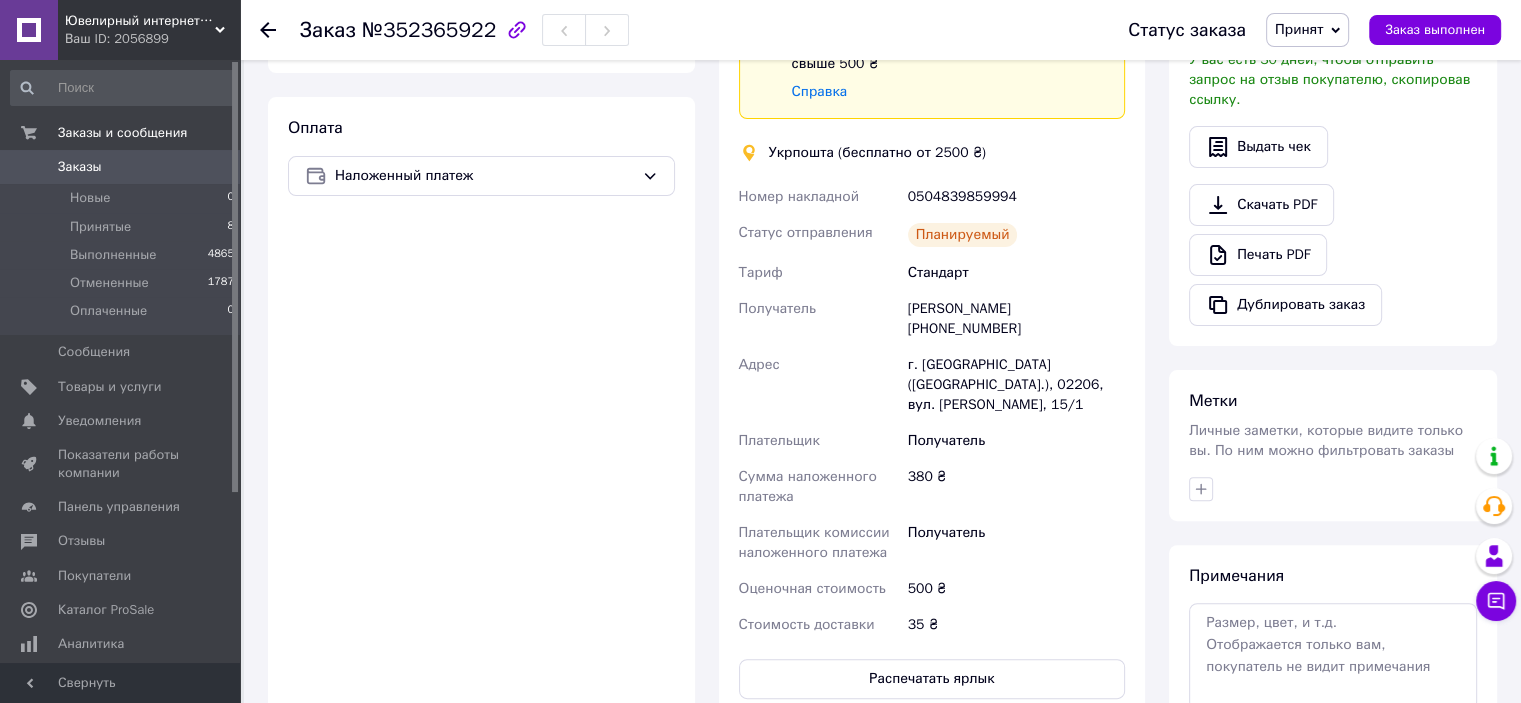 scroll, scrollTop: 600, scrollLeft: 0, axis: vertical 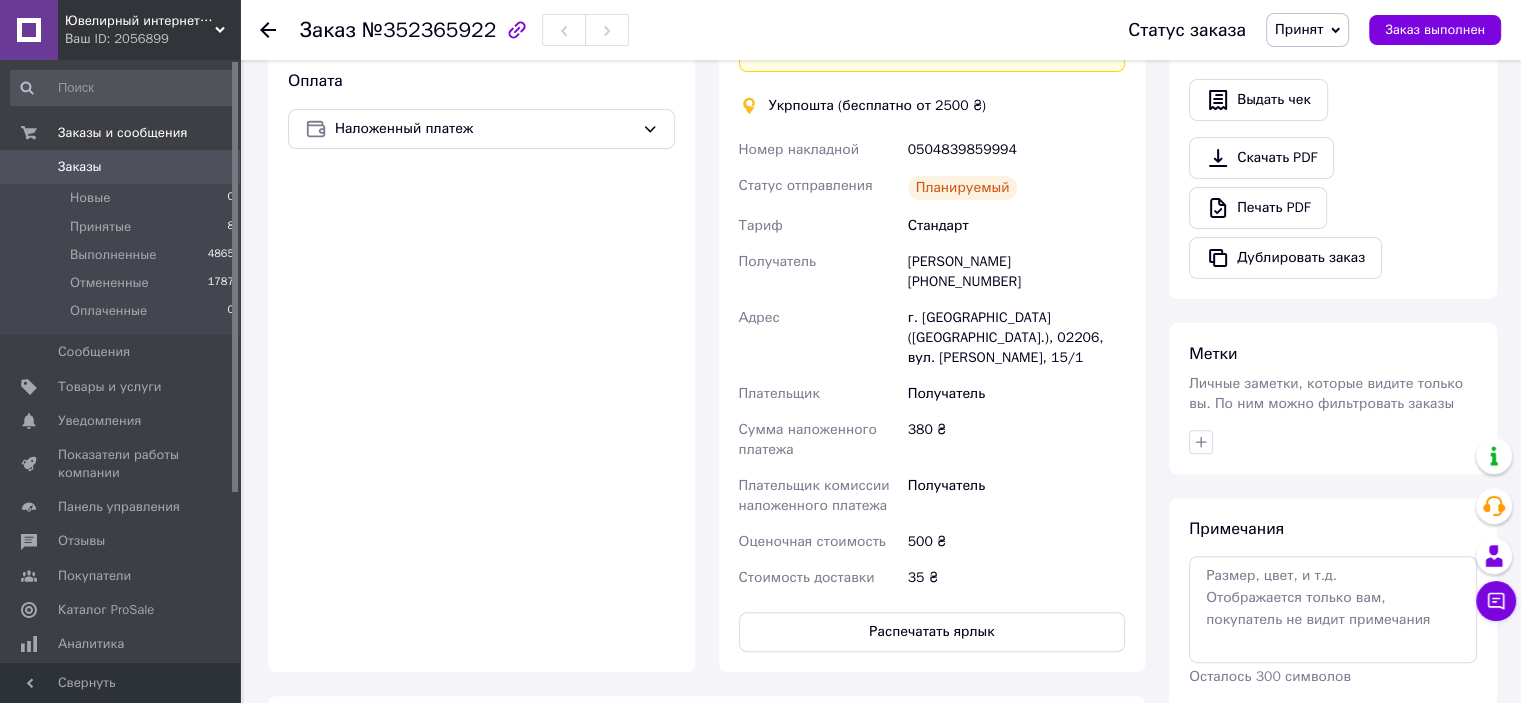 click on "Итого 1 товар 482 ₴ Доставка 35 ₴ Скидка Добавить Всего к оплате 482 ₴ Действия Написать покупателю   Чат Viber Telegram WhatsApp Запрос на отзыв про компанию   Скопировать запрос на отзыв У вас есть 30 дней, чтобы отправить запрос на отзыв покупателю, скопировав ссылку.   Выдать чек   Скачать PDF   Печать PDF   Дублировать заказ Метки Личные заметки, которые видите только вы. По ним можно фильтровать заказы Примечания Осталось 300 символов Очистить Сохранить" at bounding box center (1333, 285) 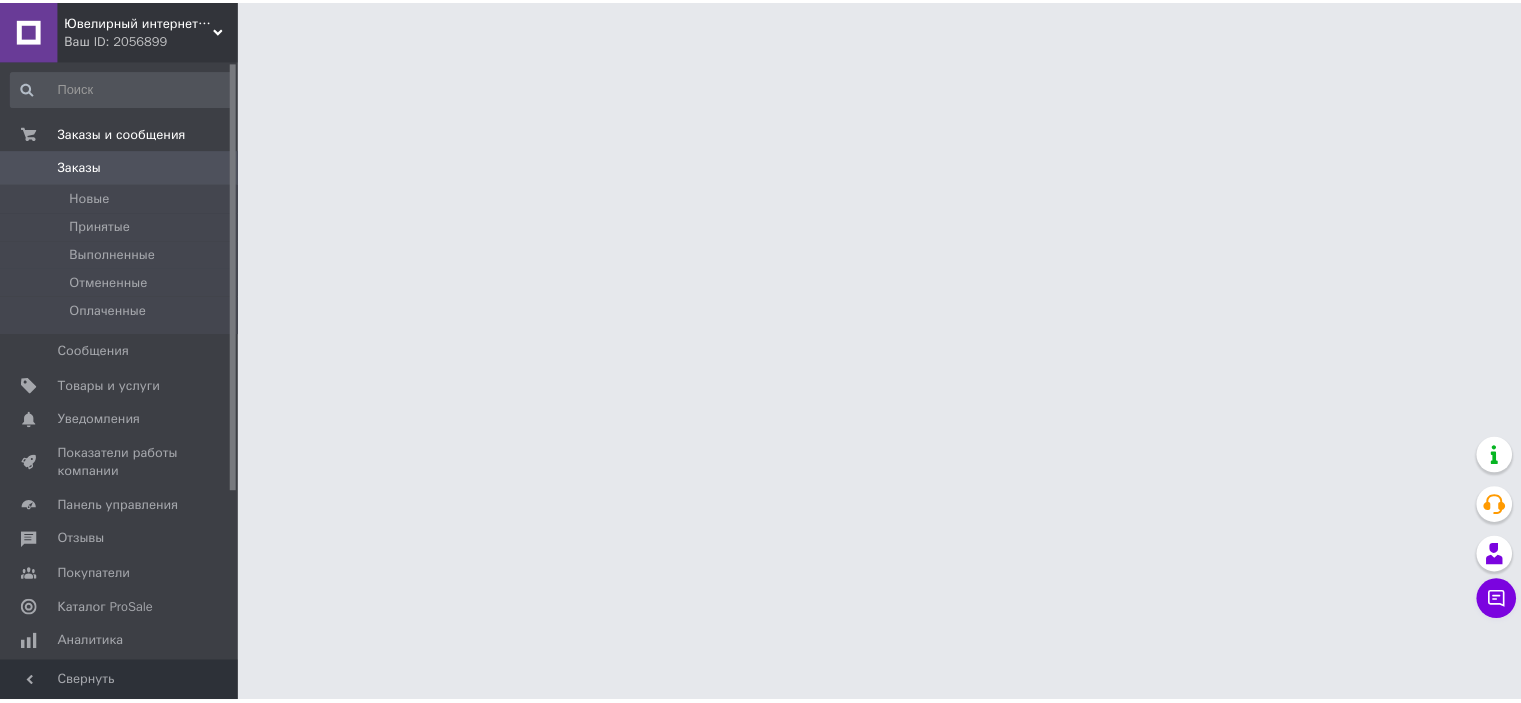 scroll, scrollTop: 0, scrollLeft: 0, axis: both 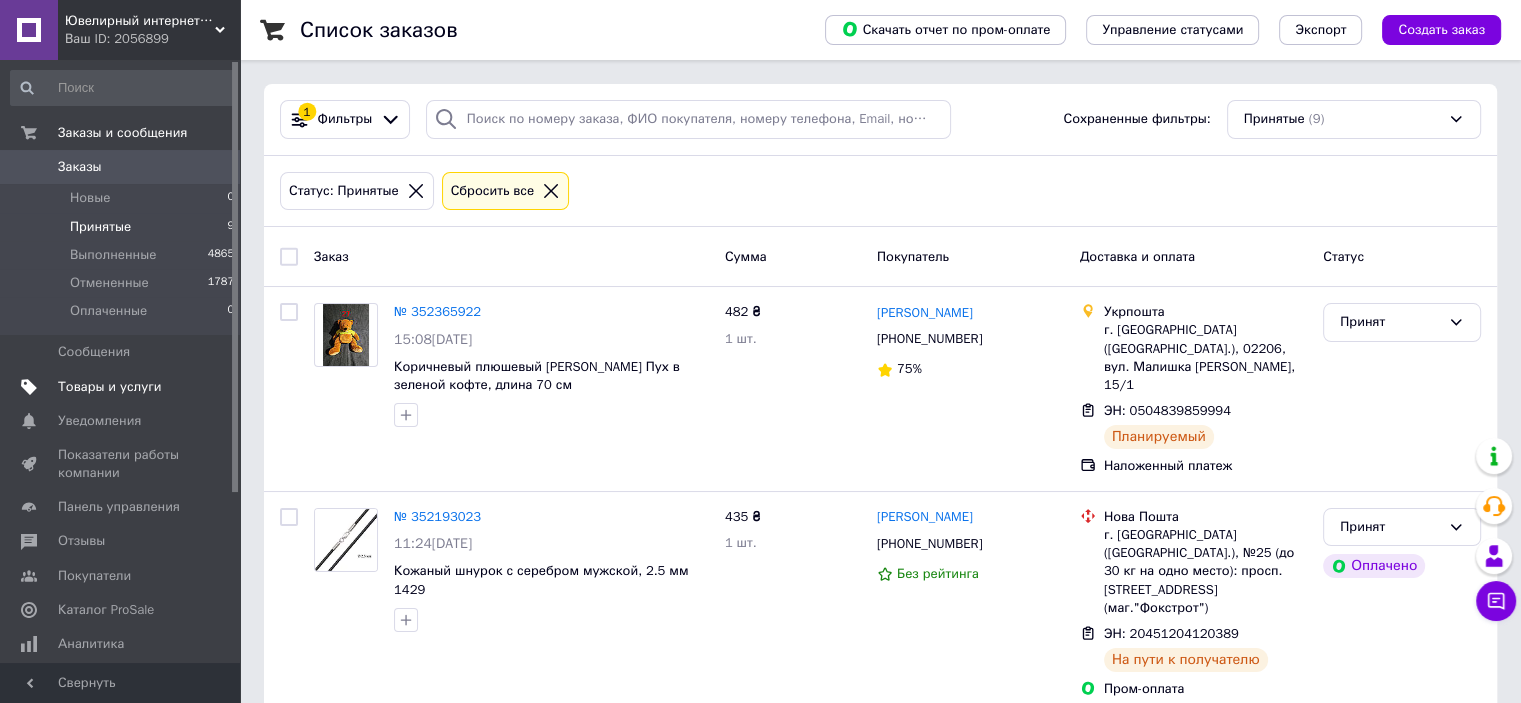 click on "Товары и услуги" at bounding box center (110, 387) 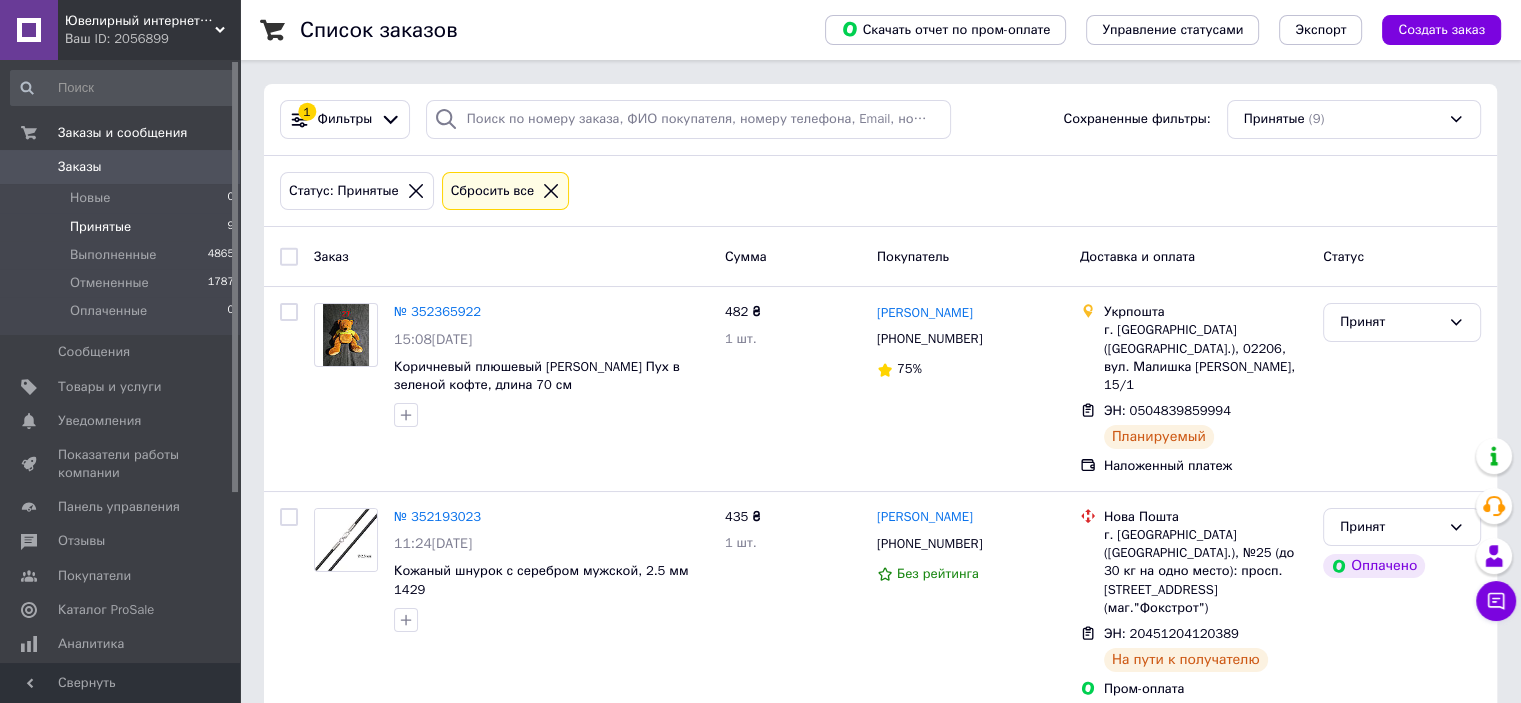 click on "Статус: Принятые Сбросить все" at bounding box center (880, 191) 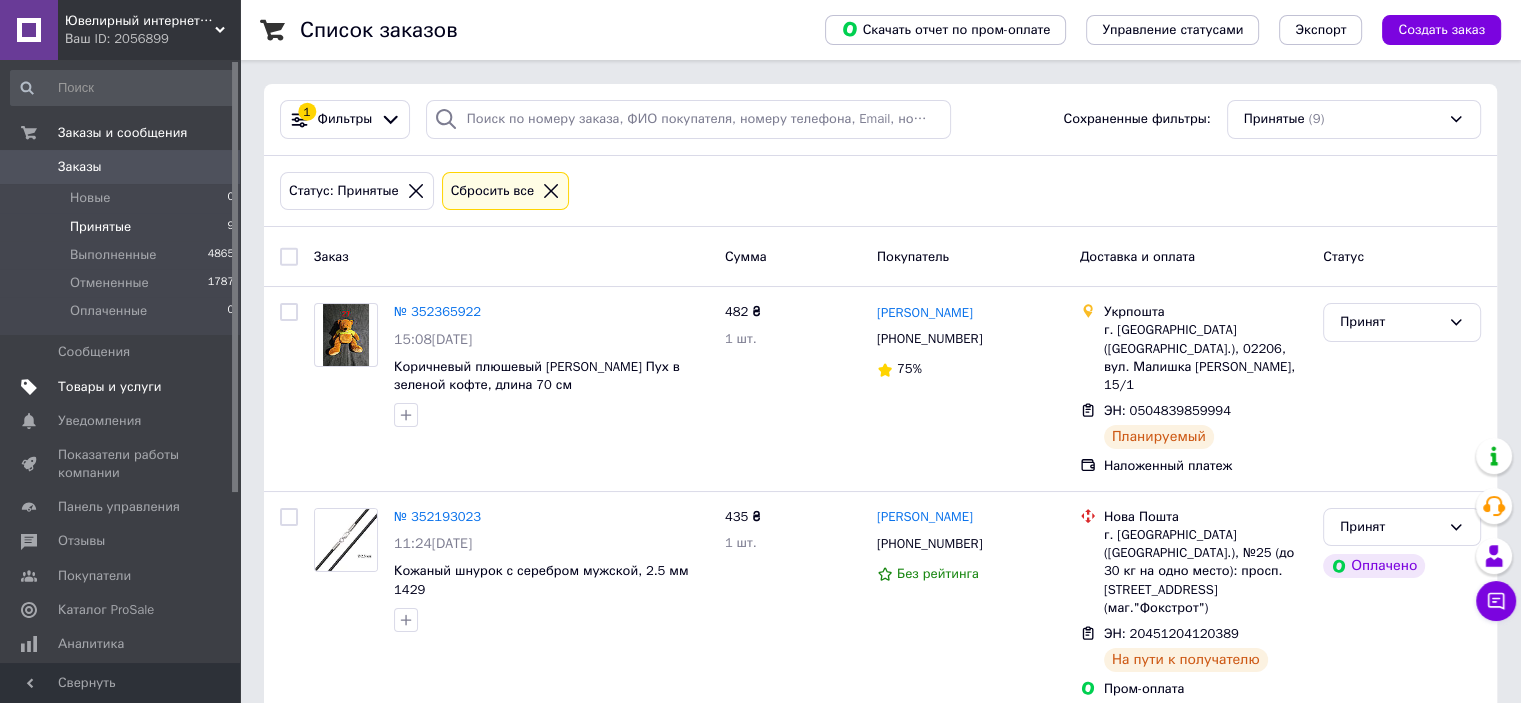 click on "Товары и услуги" at bounding box center [110, 387] 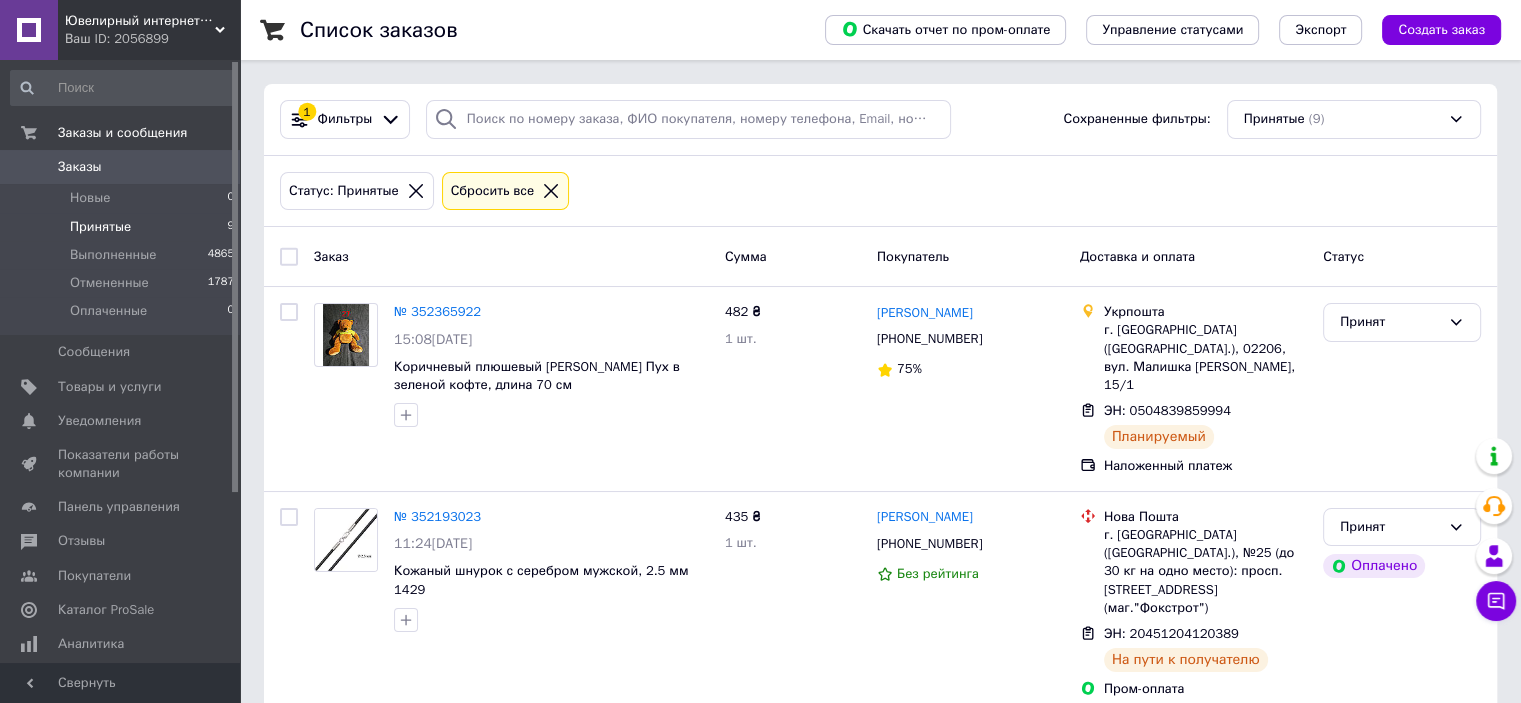 click on "Статус: Принятые Сбросить все" at bounding box center [880, 191] 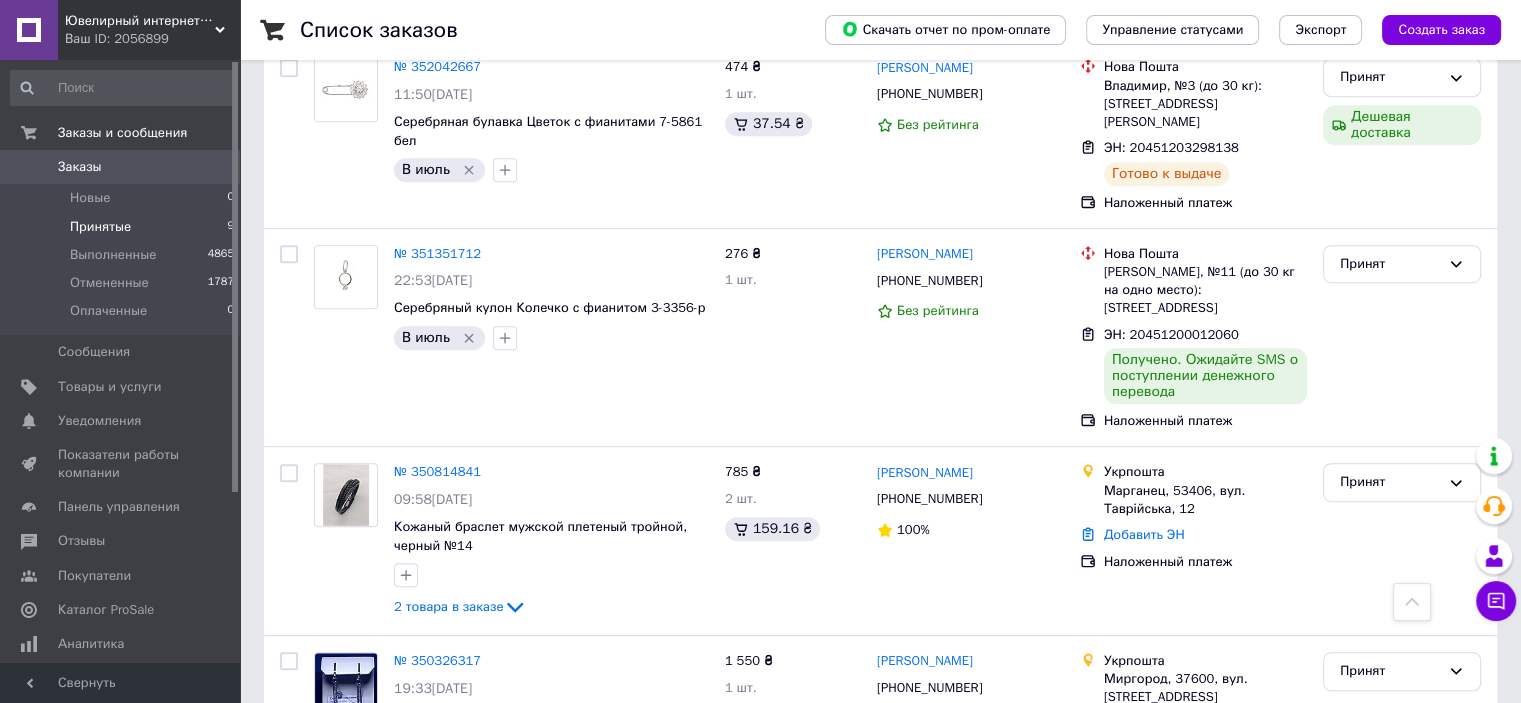 scroll, scrollTop: 617, scrollLeft: 0, axis: vertical 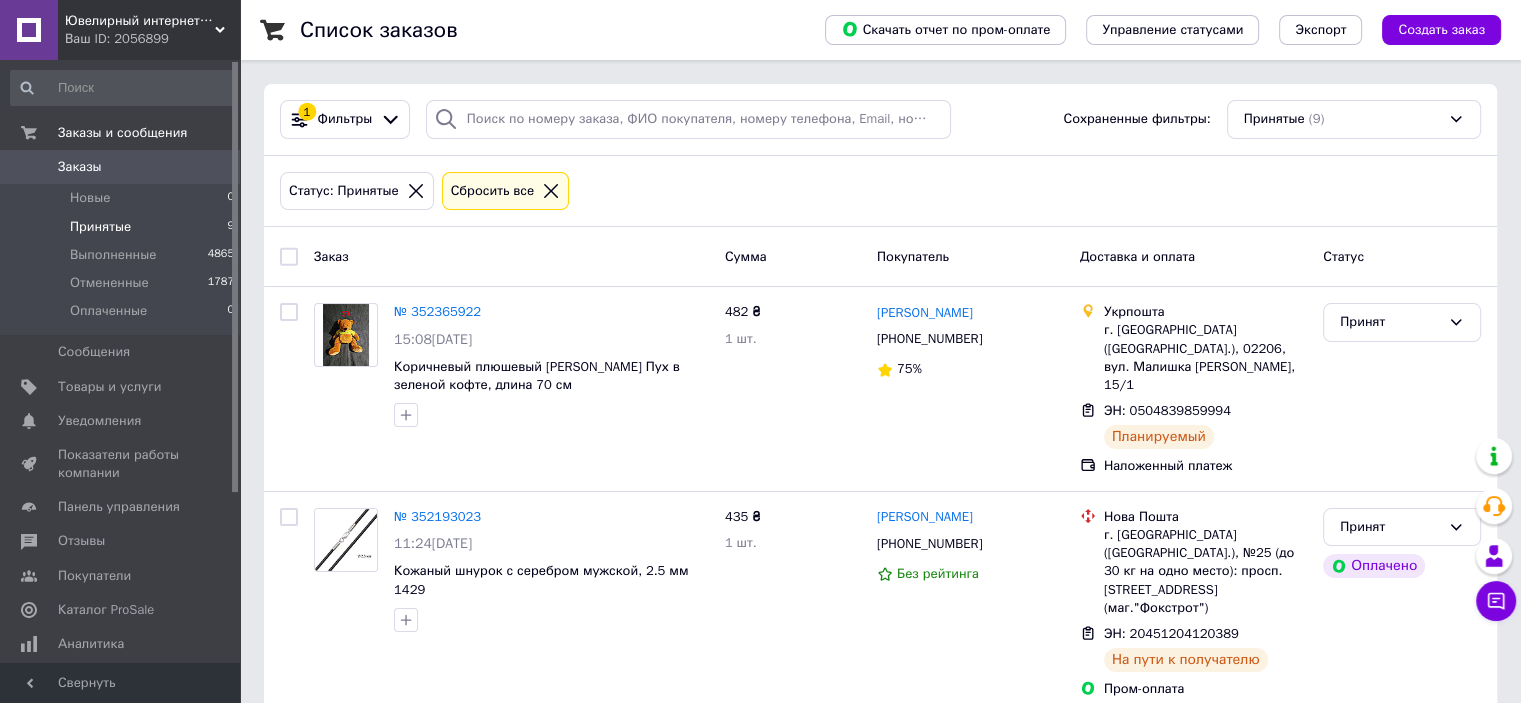 click on "1 Фильтры Сохраненные фильтры: Принятые (9)" at bounding box center [880, 119] 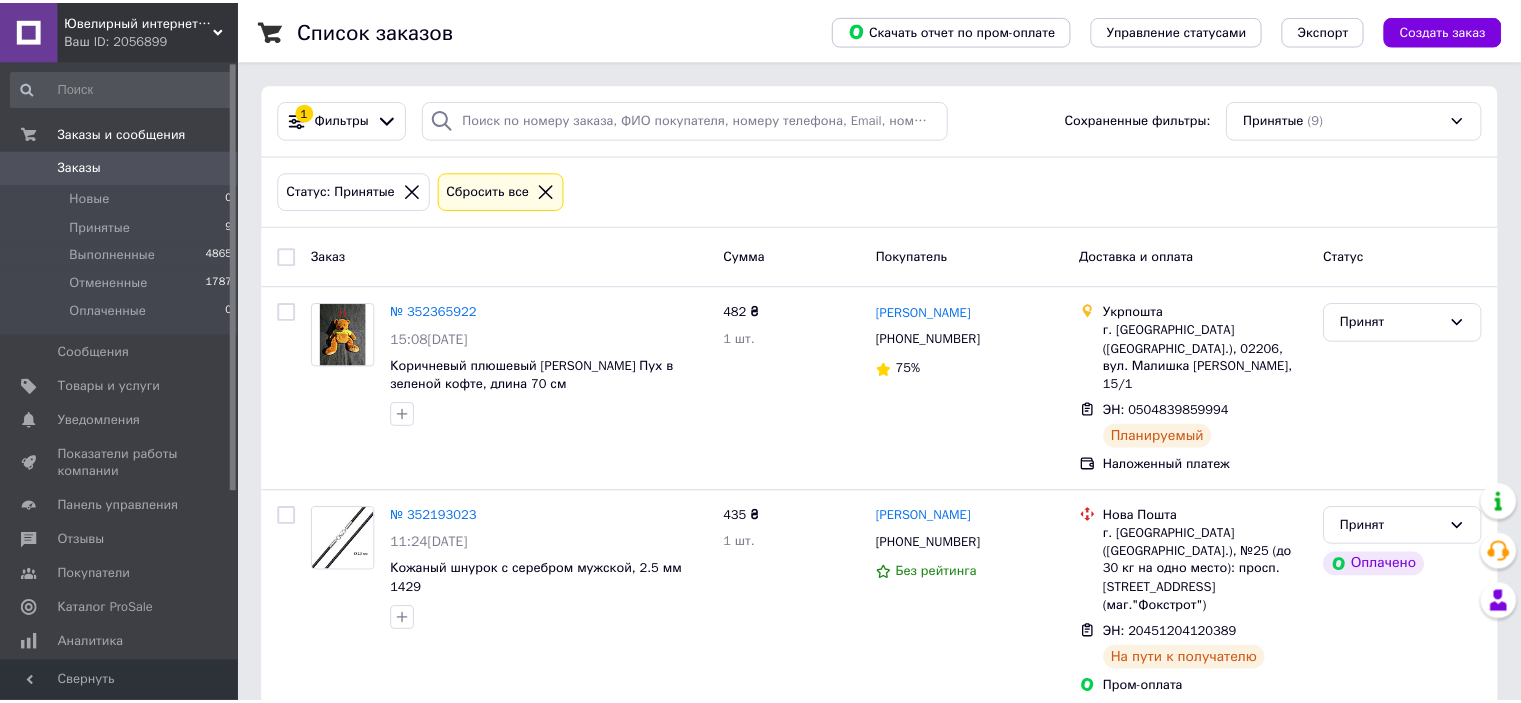 scroll, scrollTop: 0, scrollLeft: 0, axis: both 